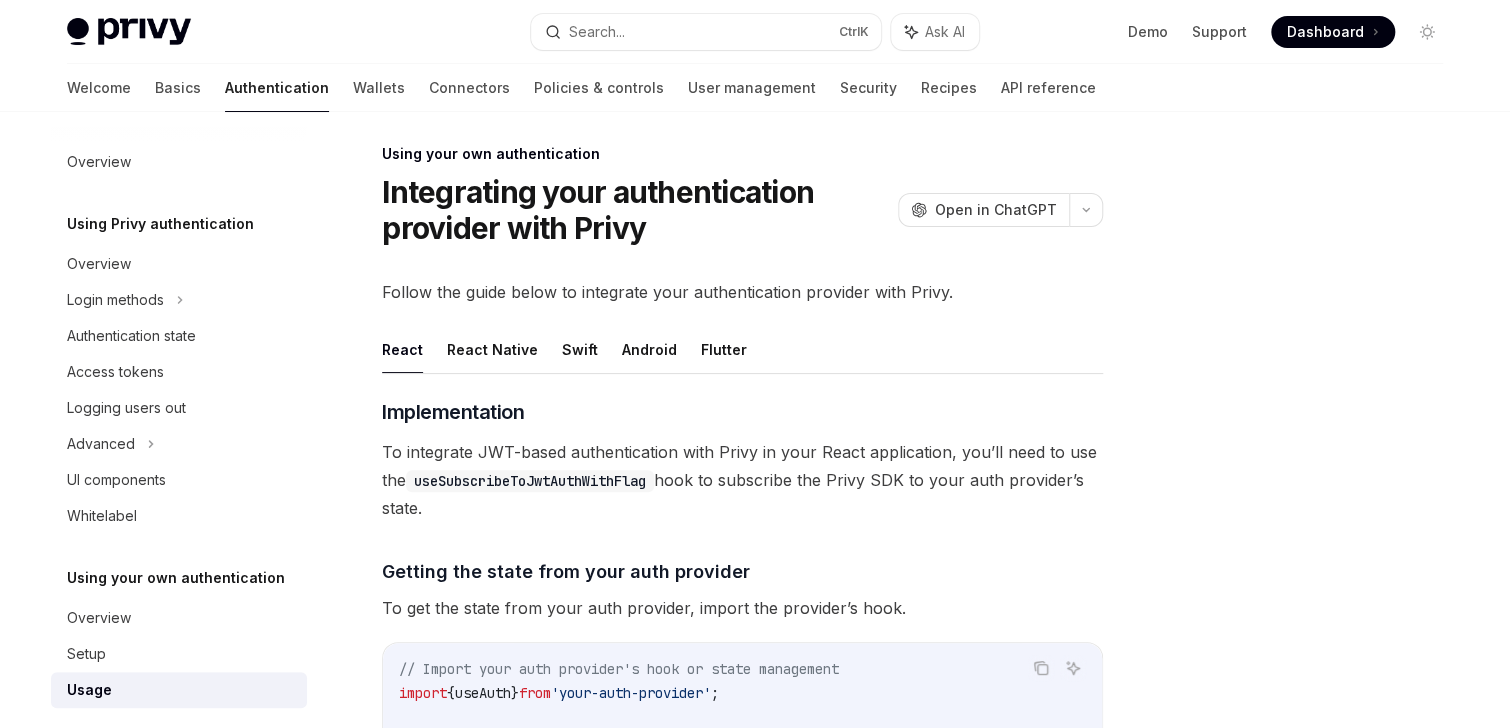 scroll, scrollTop: 80, scrollLeft: 0, axis: vertical 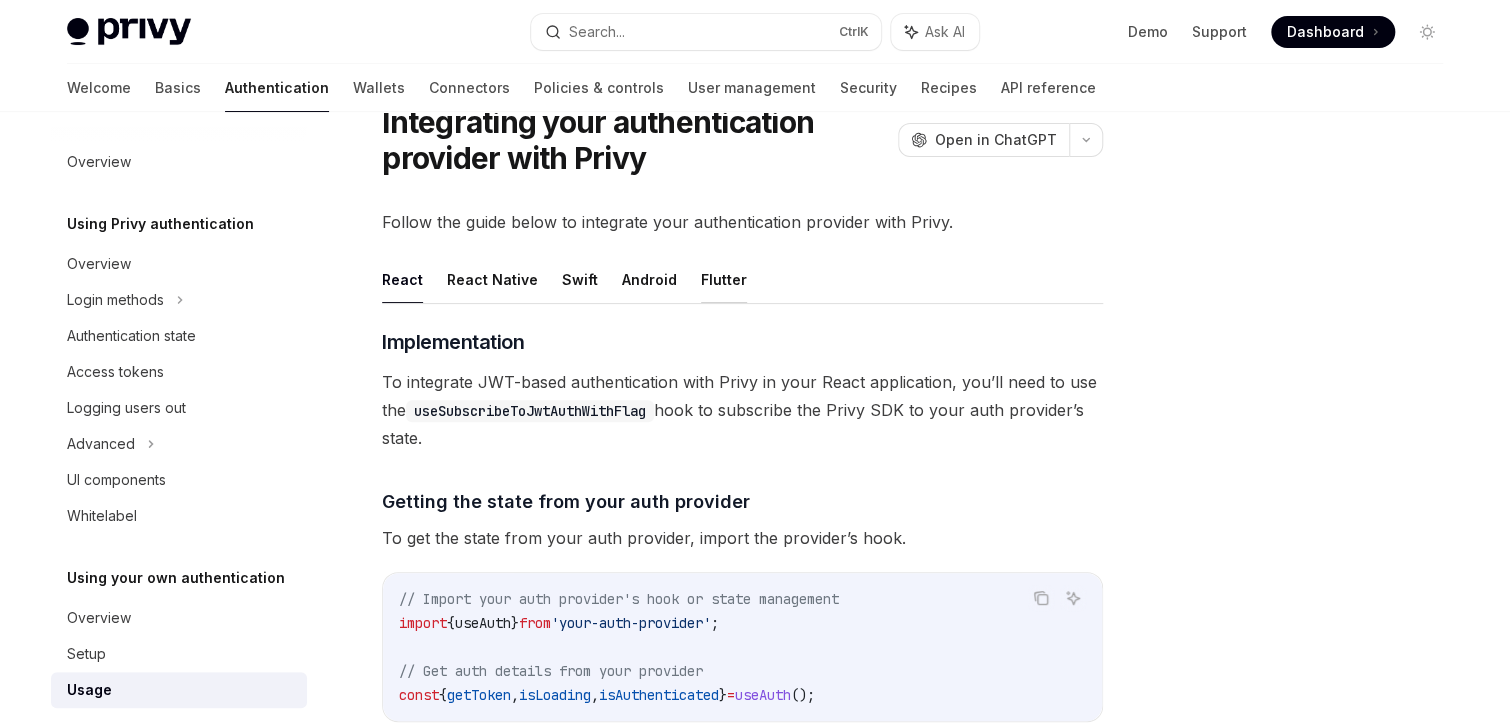 click on "Flutter" at bounding box center (724, 279) 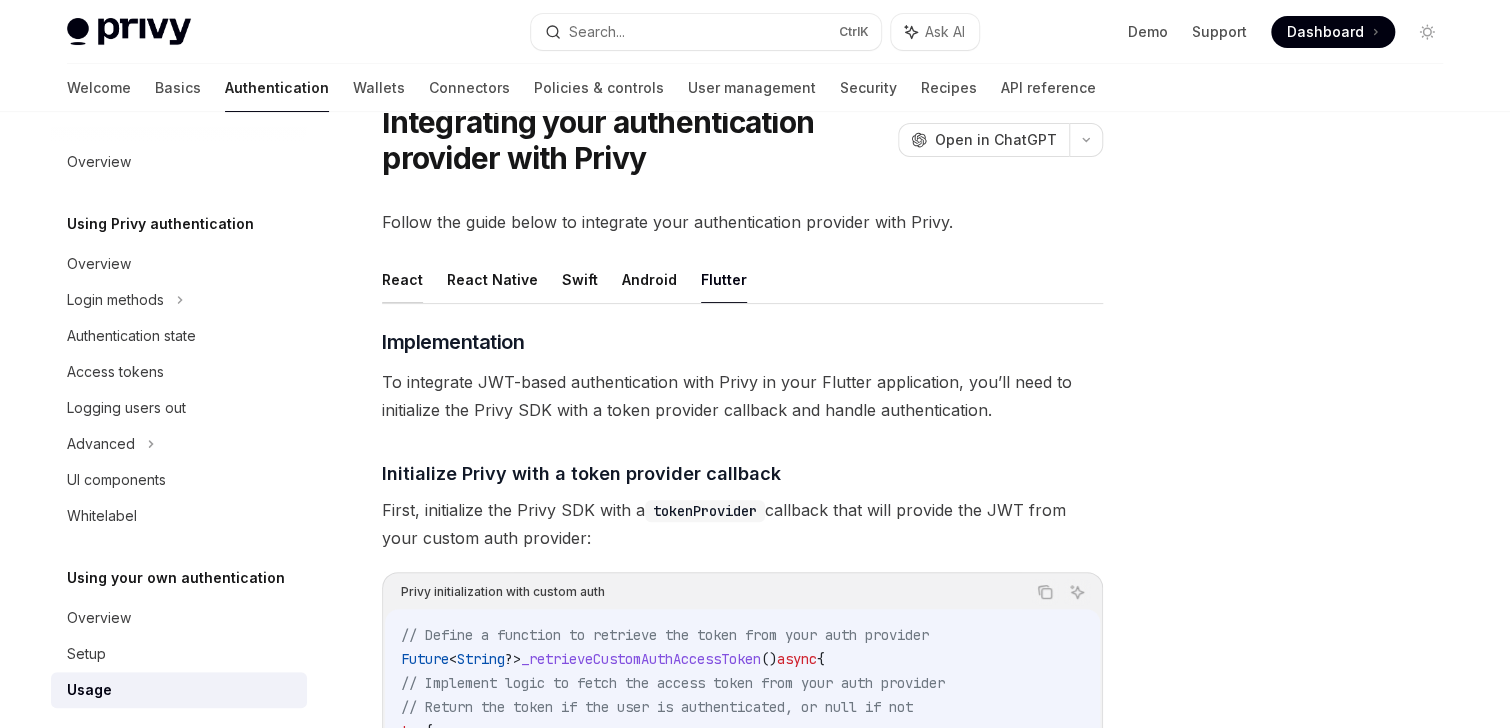 click on "React" at bounding box center [402, 279] 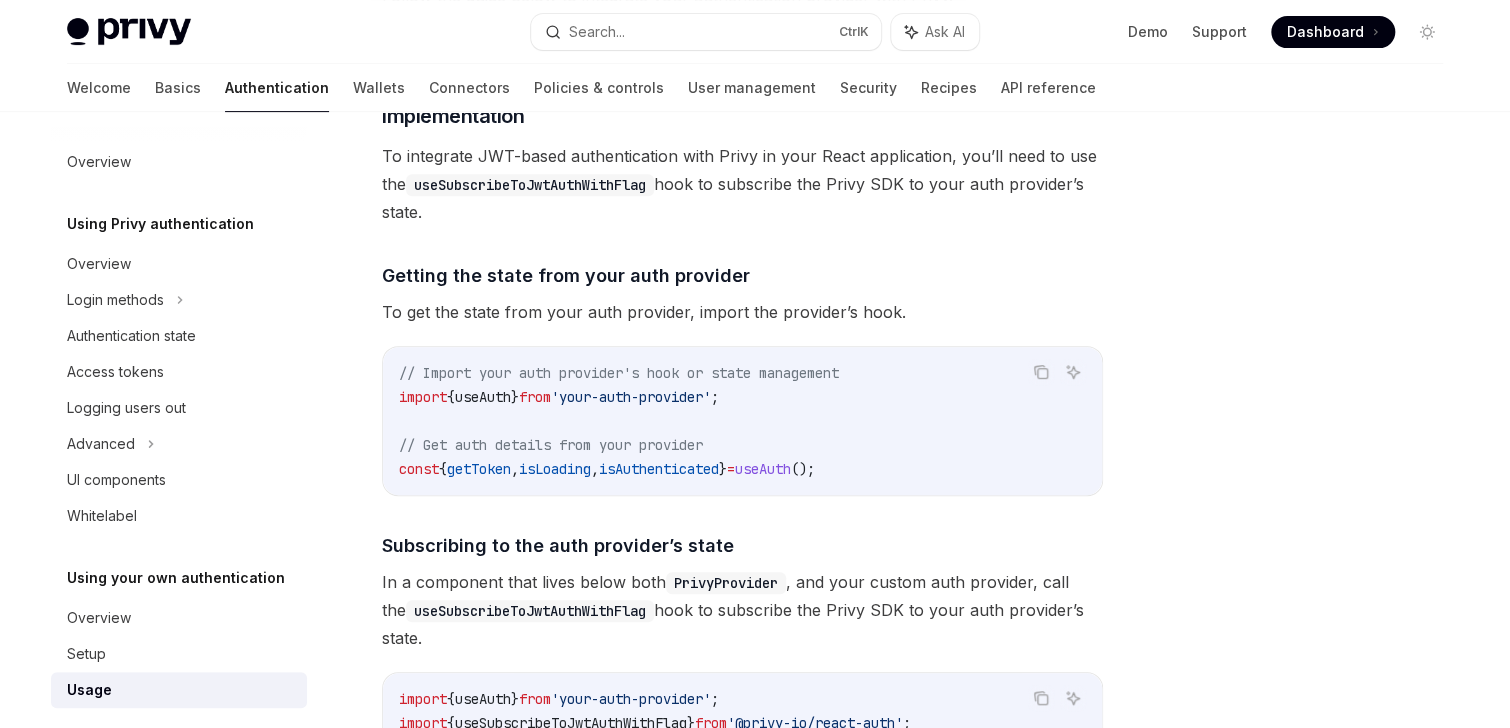 scroll, scrollTop: 560, scrollLeft: 0, axis: vertical 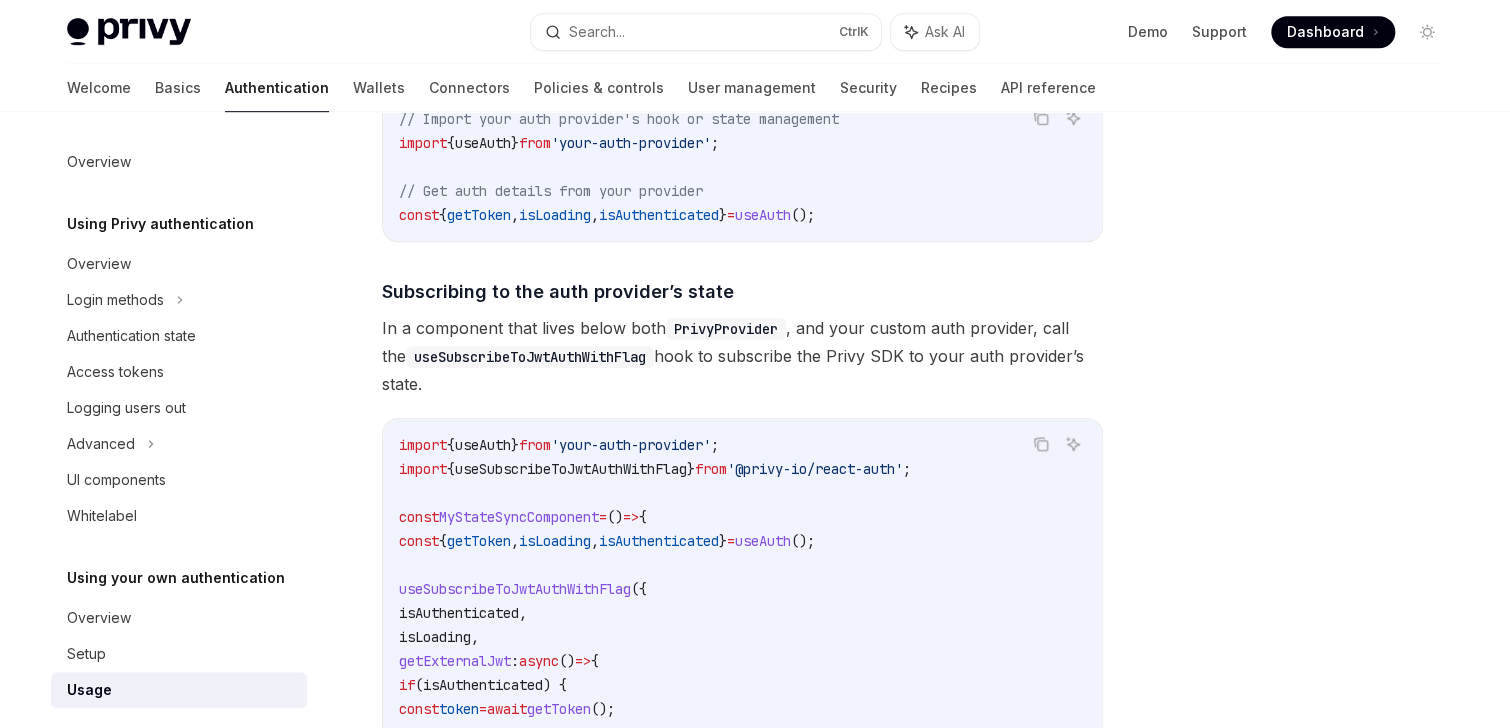 click on "useSubscribeToJwtAuthWithFlag" at bounding box center [530, 357] 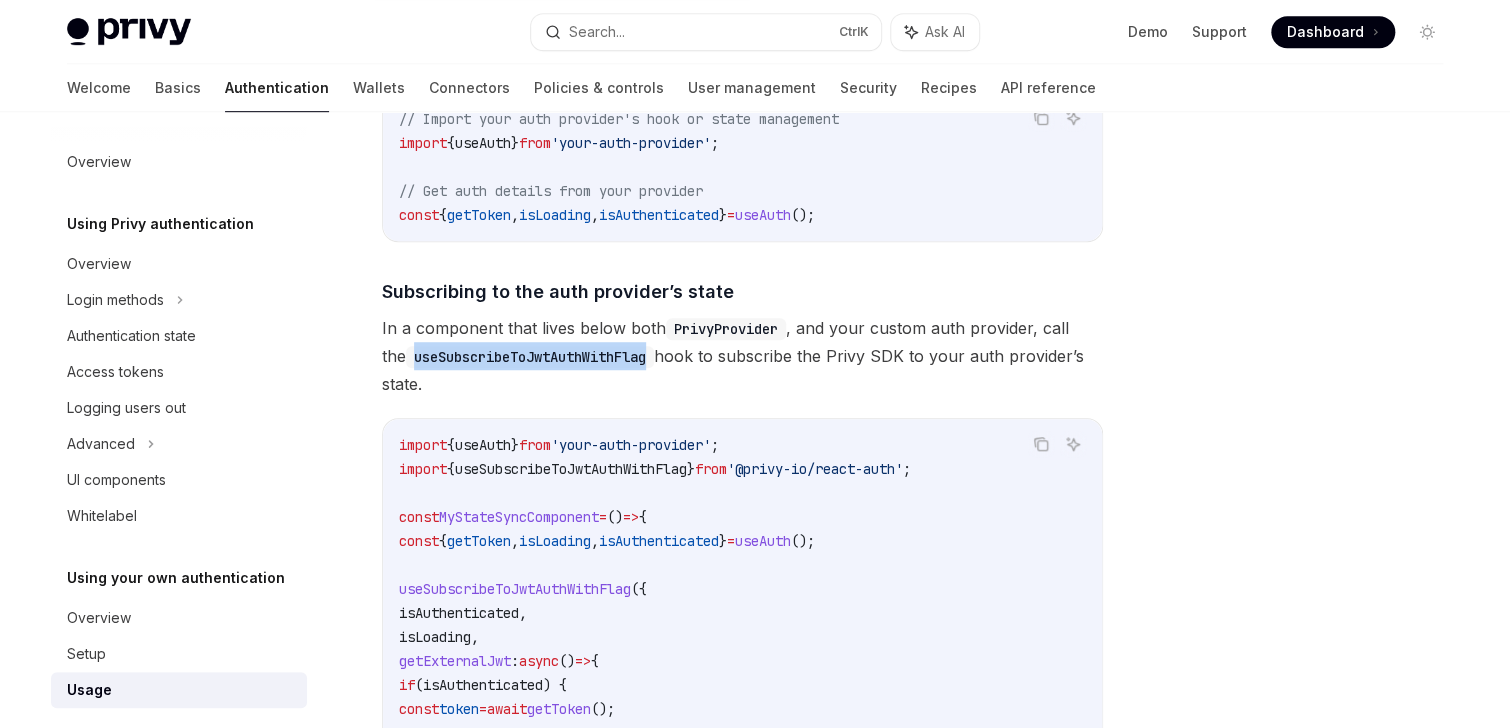 click on "useSubscribeToJwtAuthWithFlag" at bounding box center (530, 357) 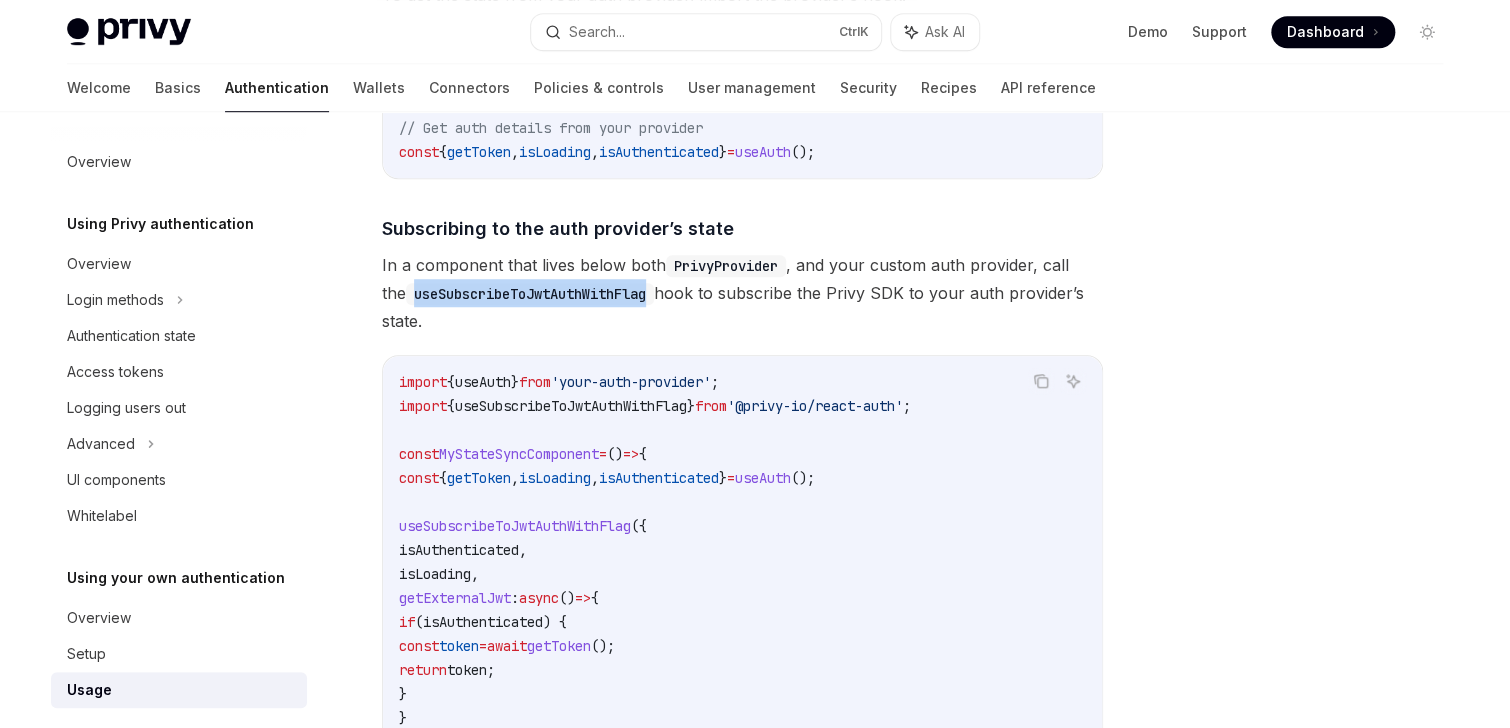 scroll, scrollTop: 720, scrollLeft: 0, axis: vertical 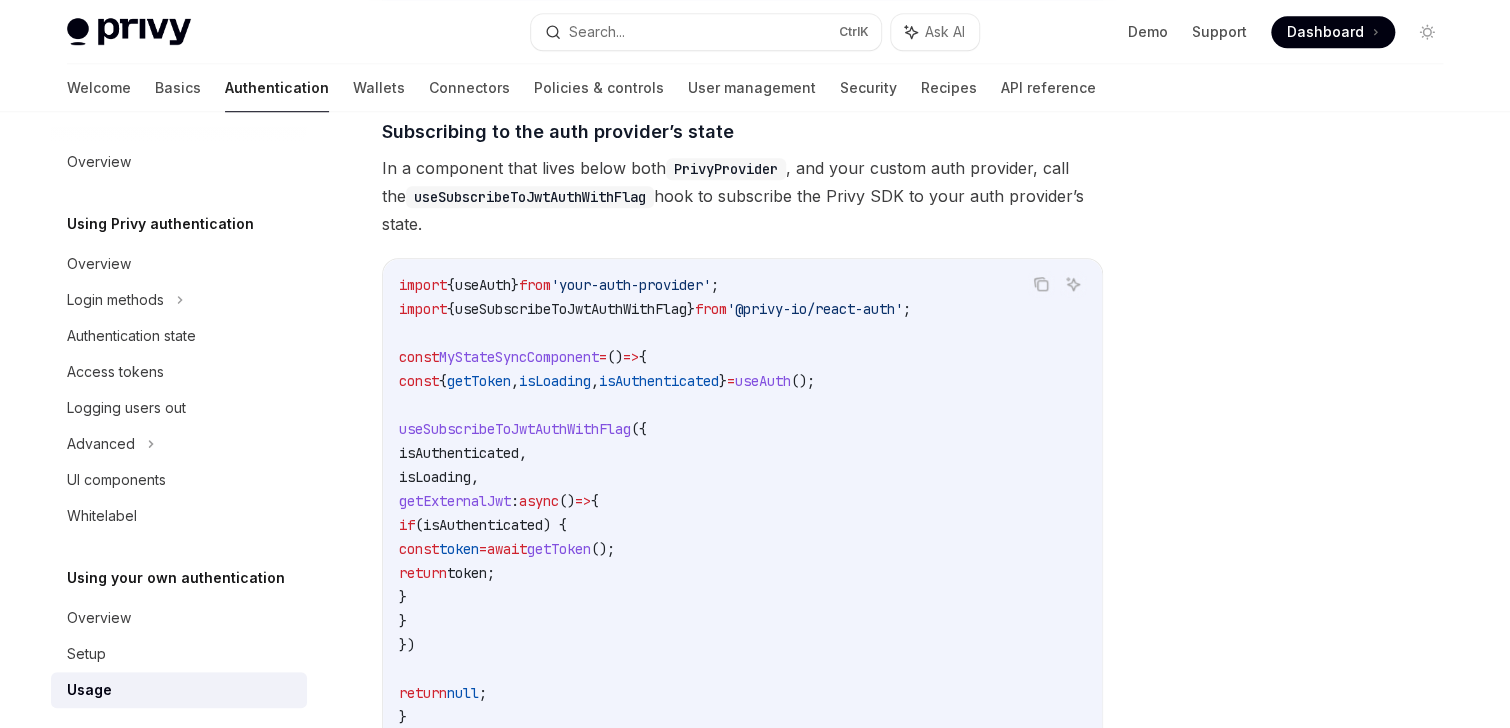 click on "useSubscribeToJwtAuthWithFlag" at bounding box center [571, 309] 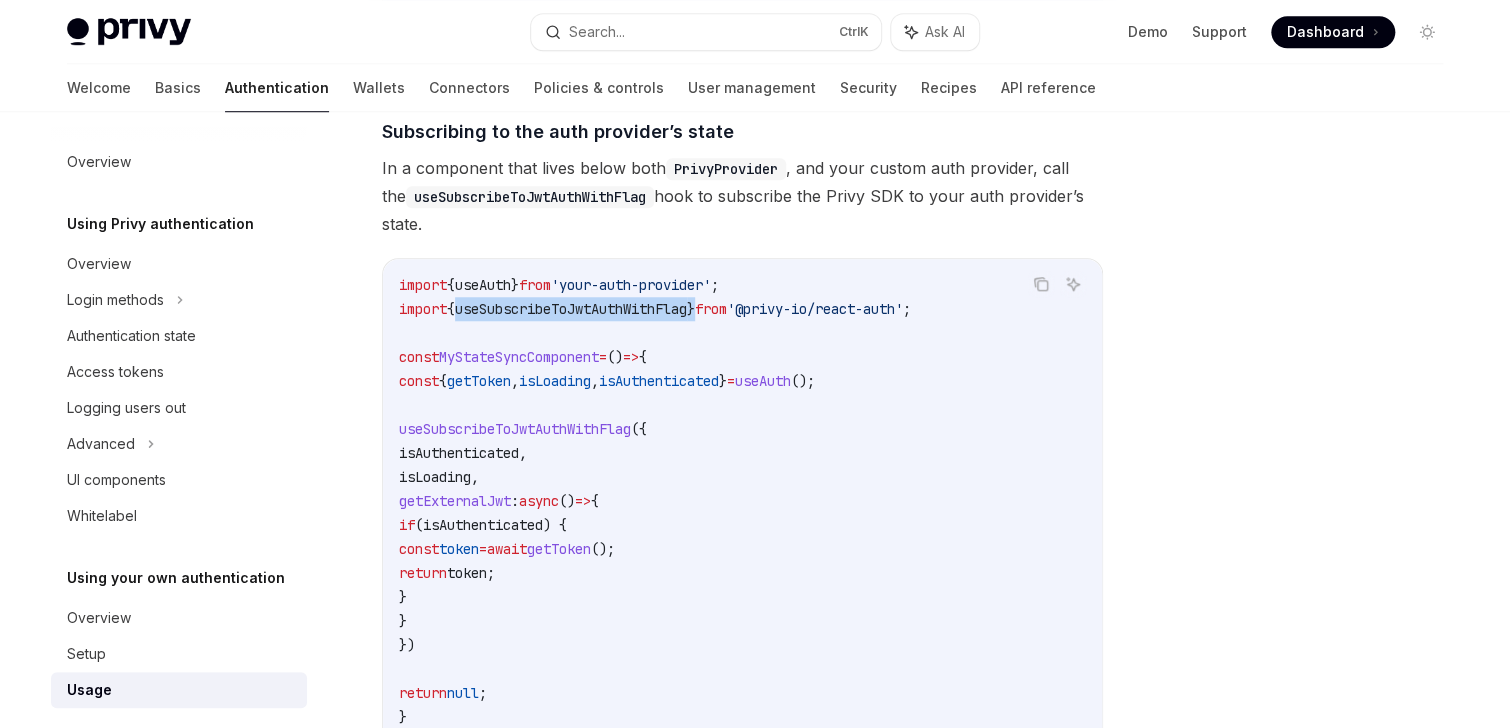 click on "useSubscribeToJwtAuthWithFlag" at bounding box center [571, 309] 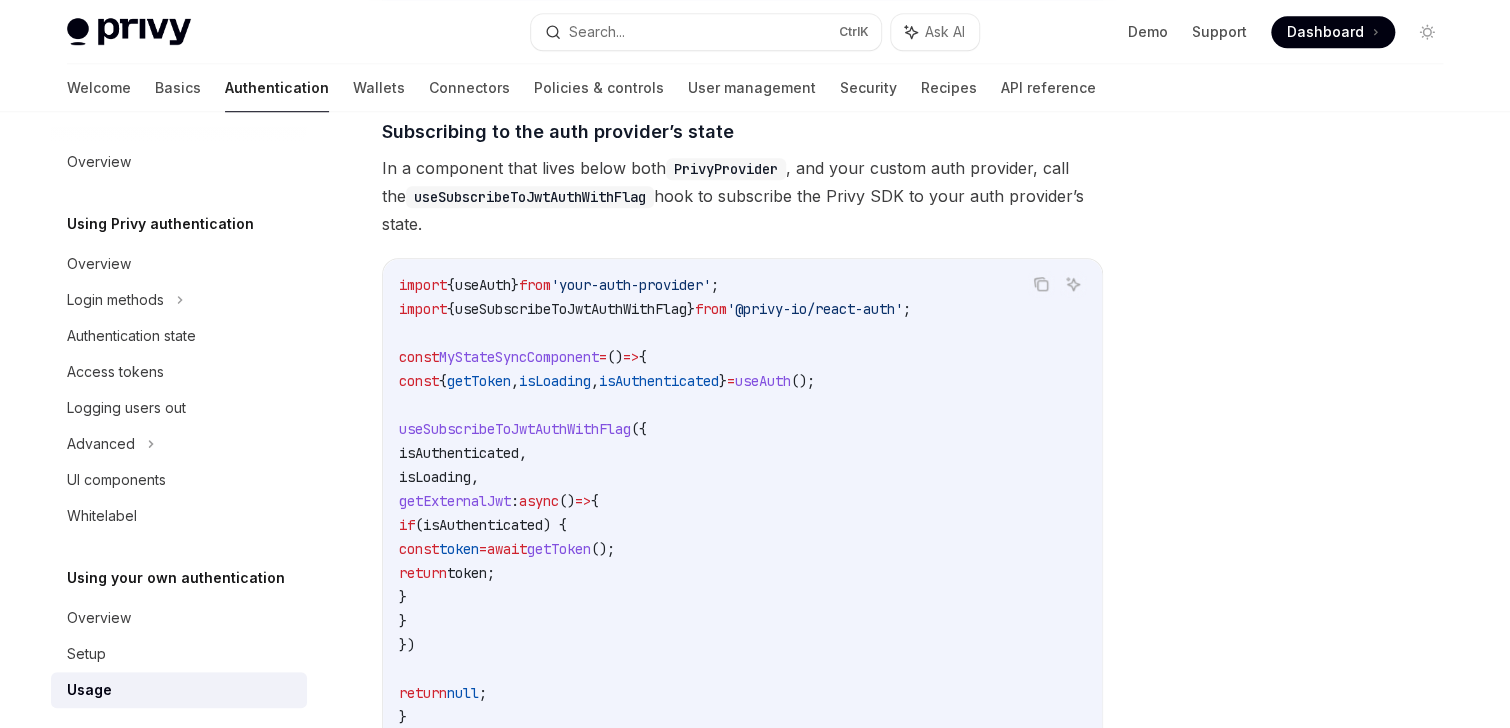 click on "getToken" at bounding box center (479, 381) 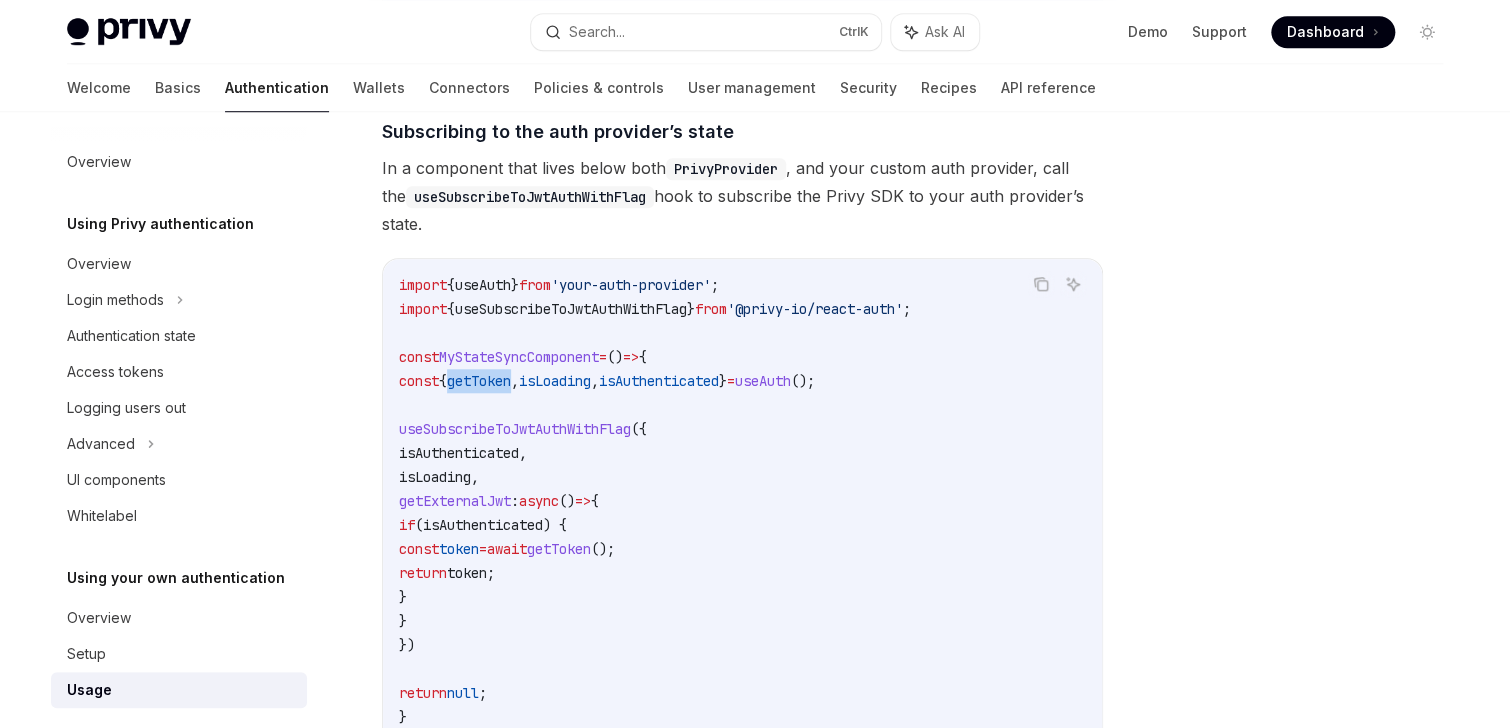 click on "getToken" at bounding box center [479, 381] 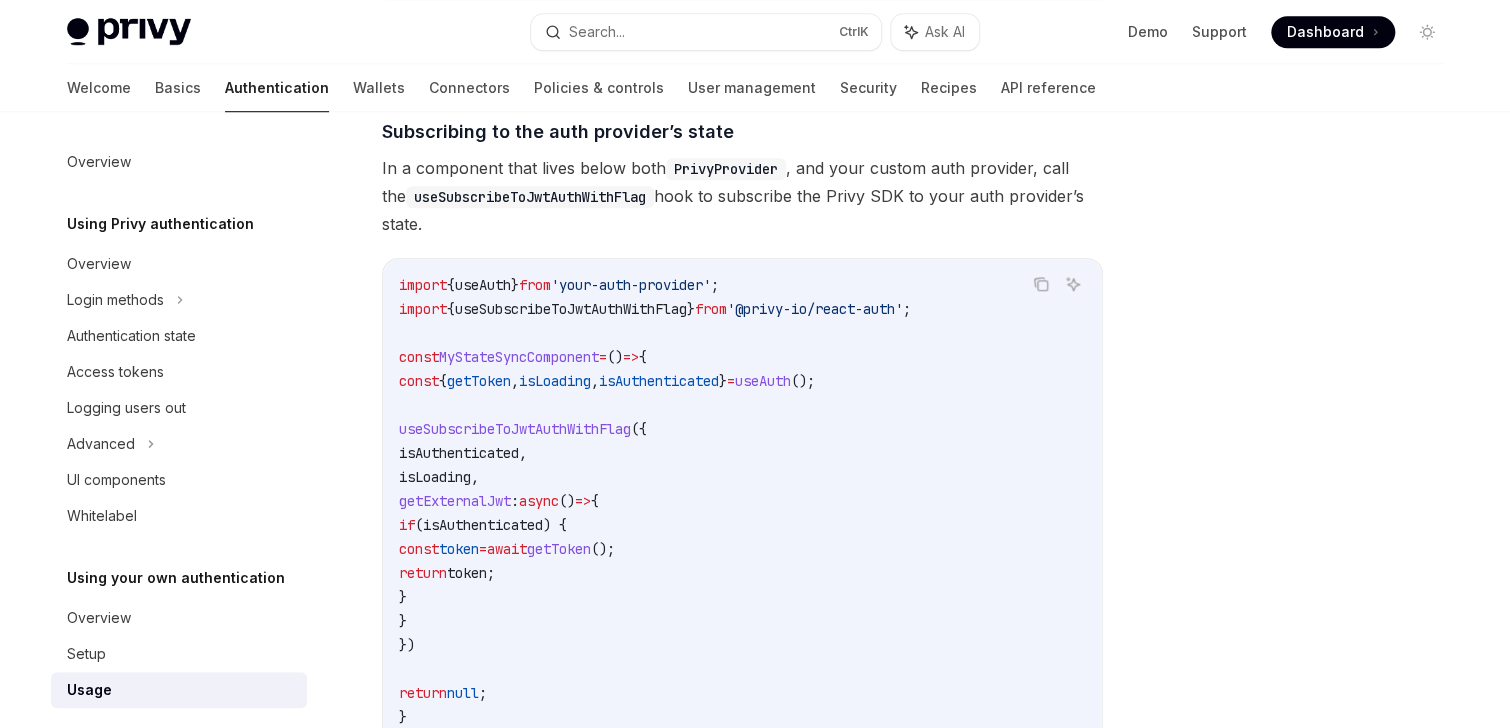 click on "isAuthenticated" at bounding box center (459, 453) 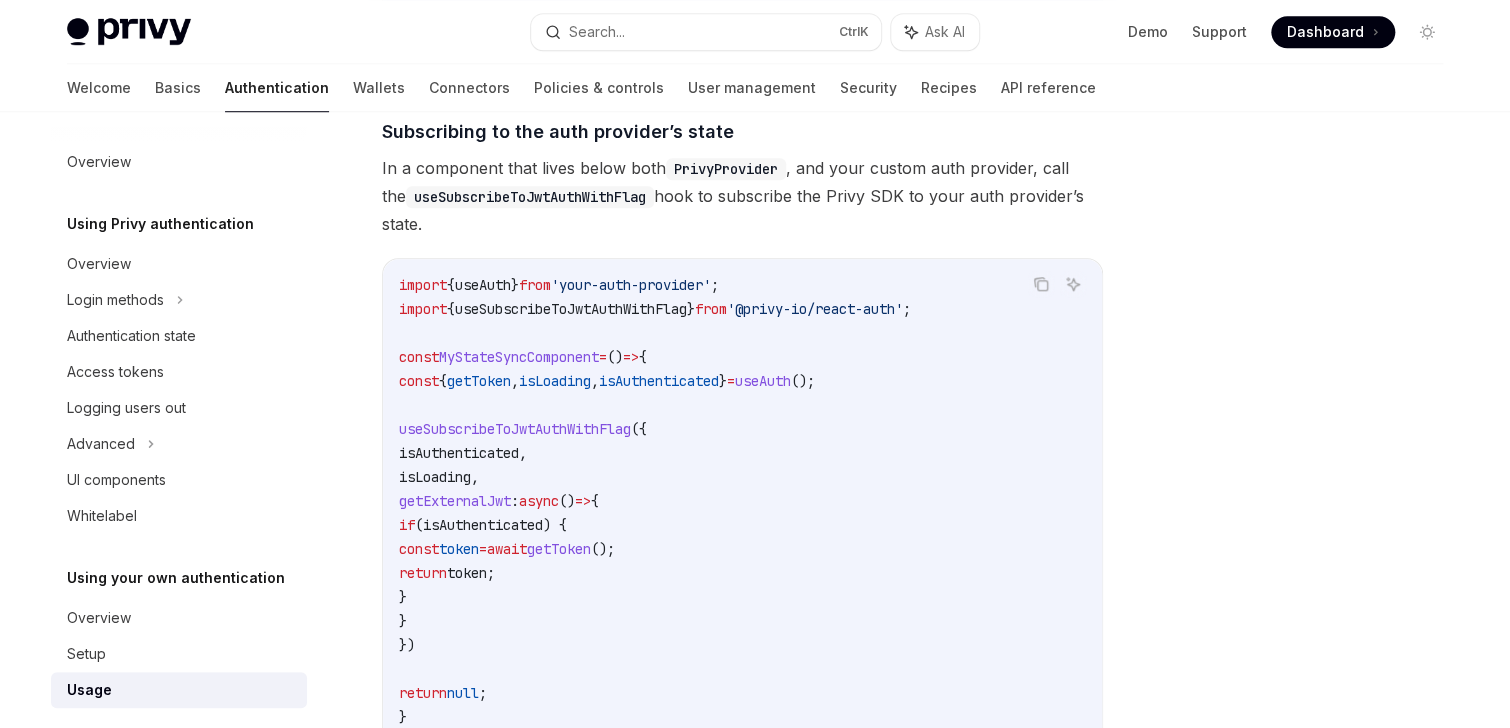 click on "getExternalJwt" at bounding box center [455, 501] 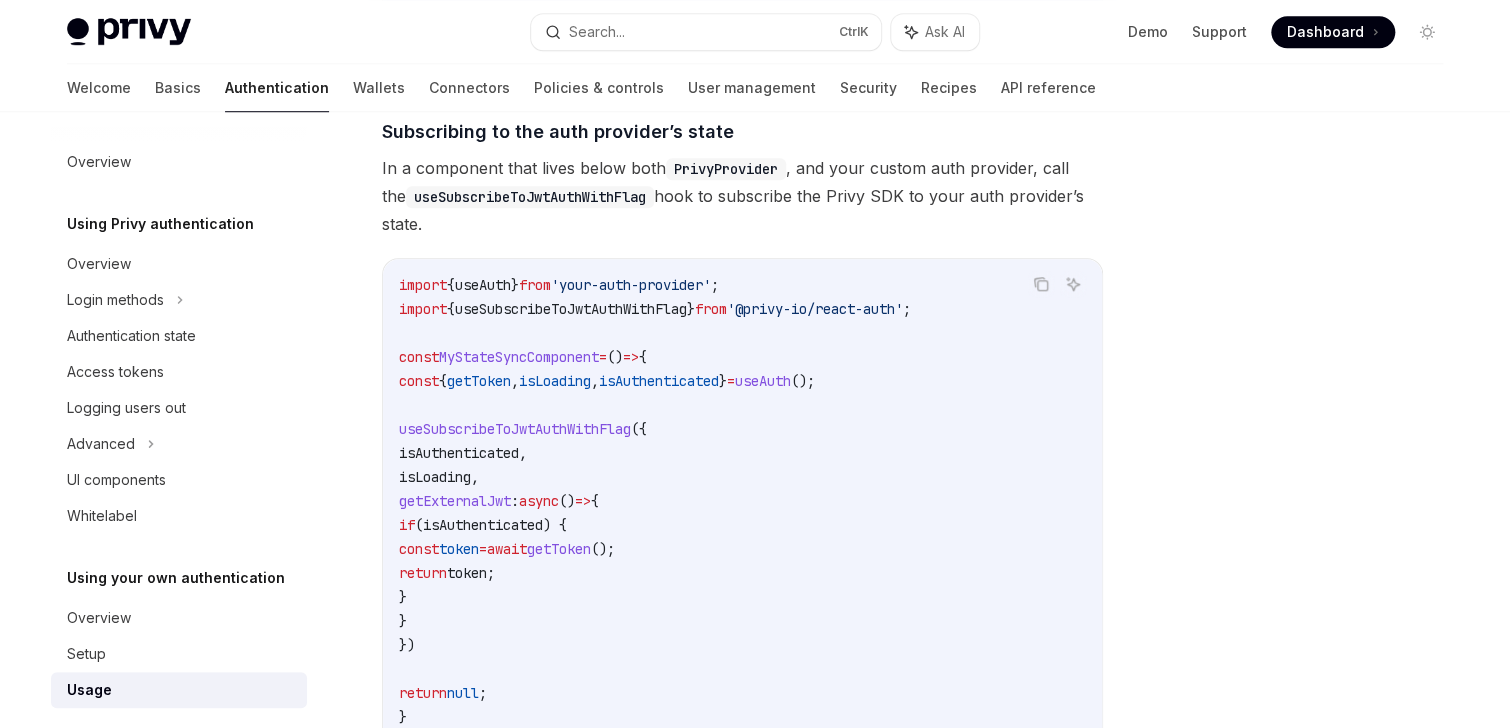 click on "getToken" at bounding box center (559, 549) 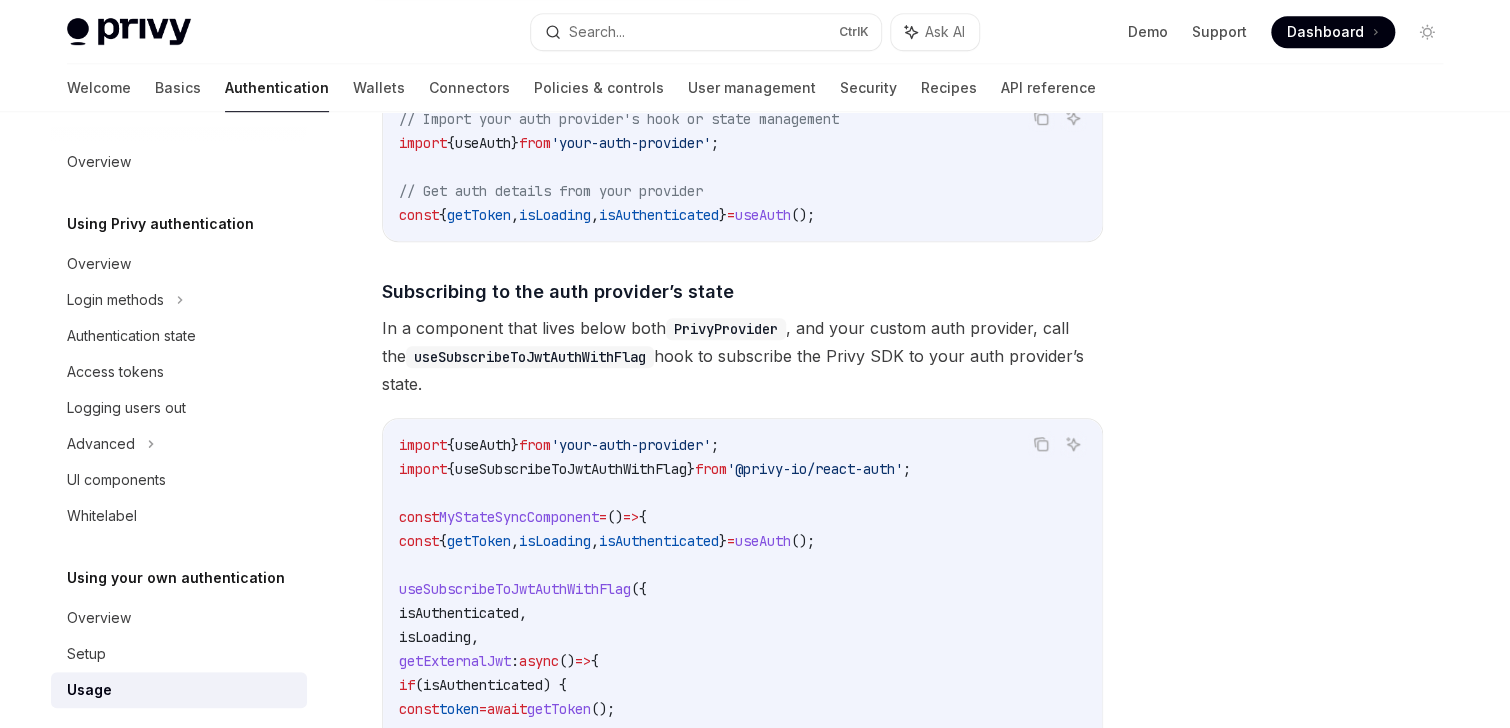 scroll, scrollTop: 560, scrollLeft: 0, axis: vertical 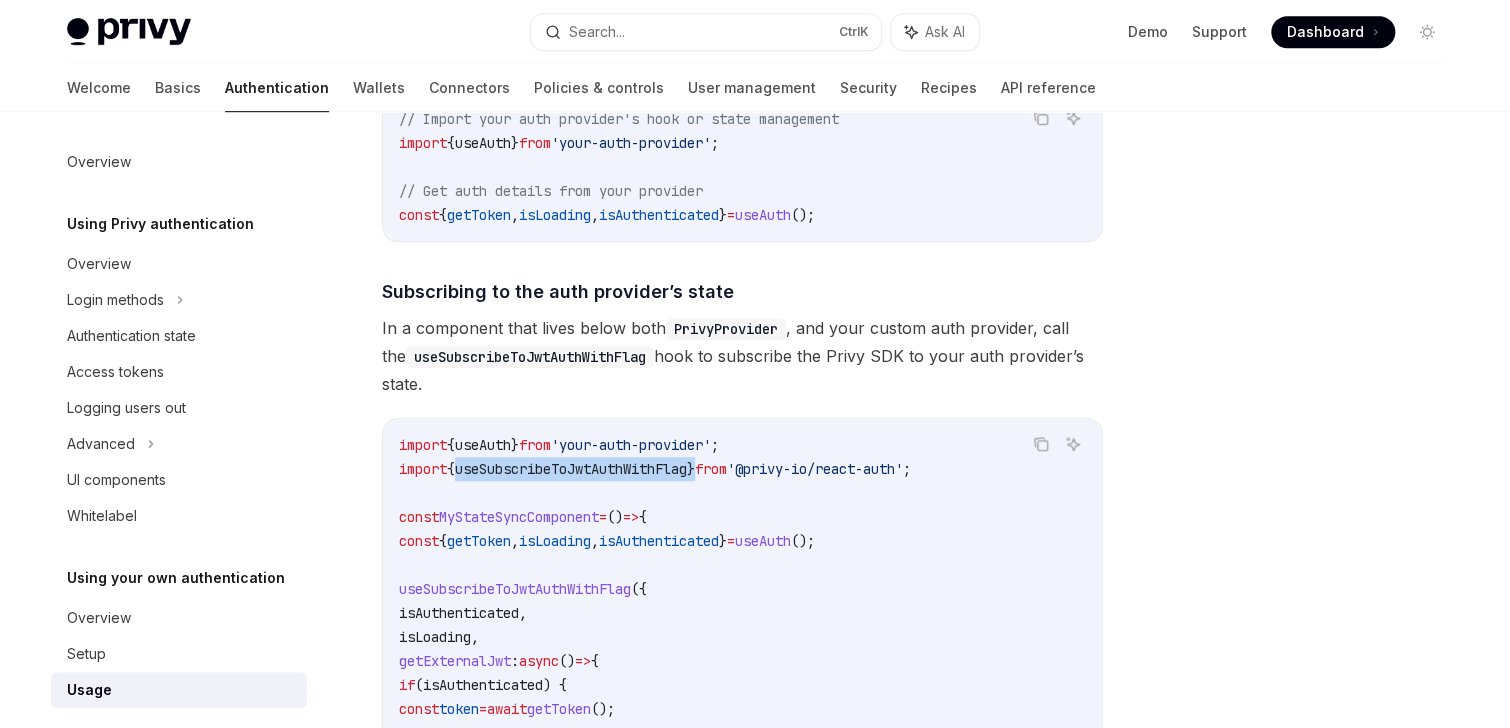 click on "useSubscribeToJwtAuthWithFlag" at bounding box center [571, 469] 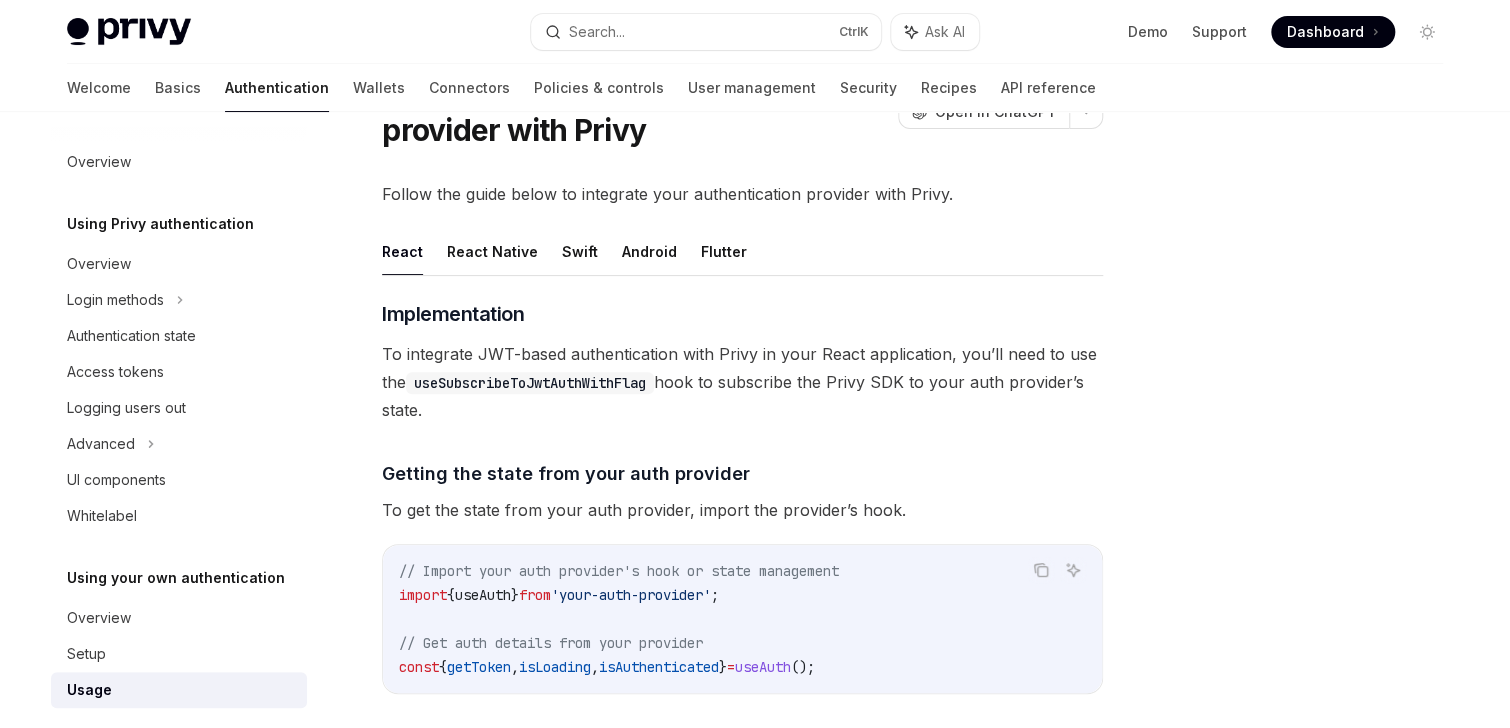 scroll, scrollTop: 80, scrollLeft: 0, axis: vertical 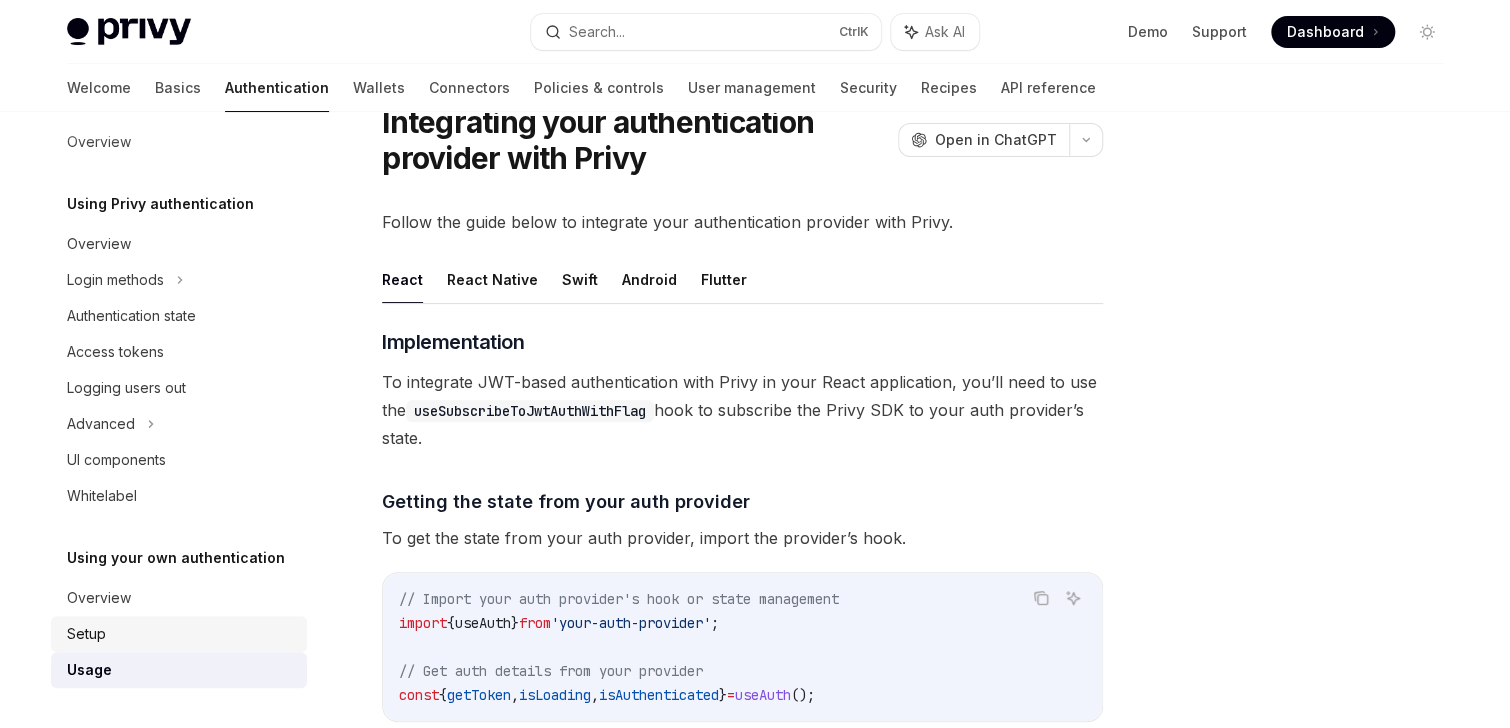 click on "Setup" at bounding box center (181, 634) 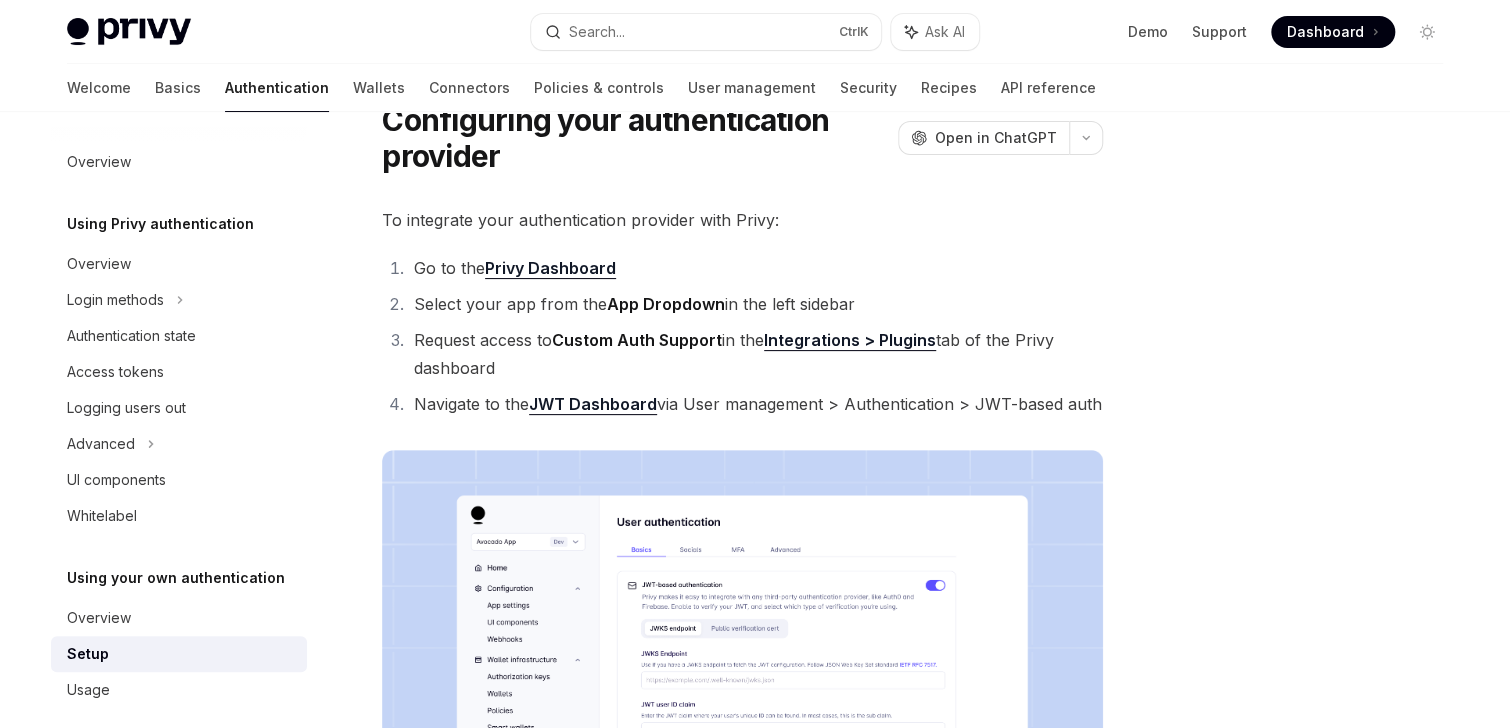 scroll, scrollTop: 0, scrollLeft: 0, axis: both 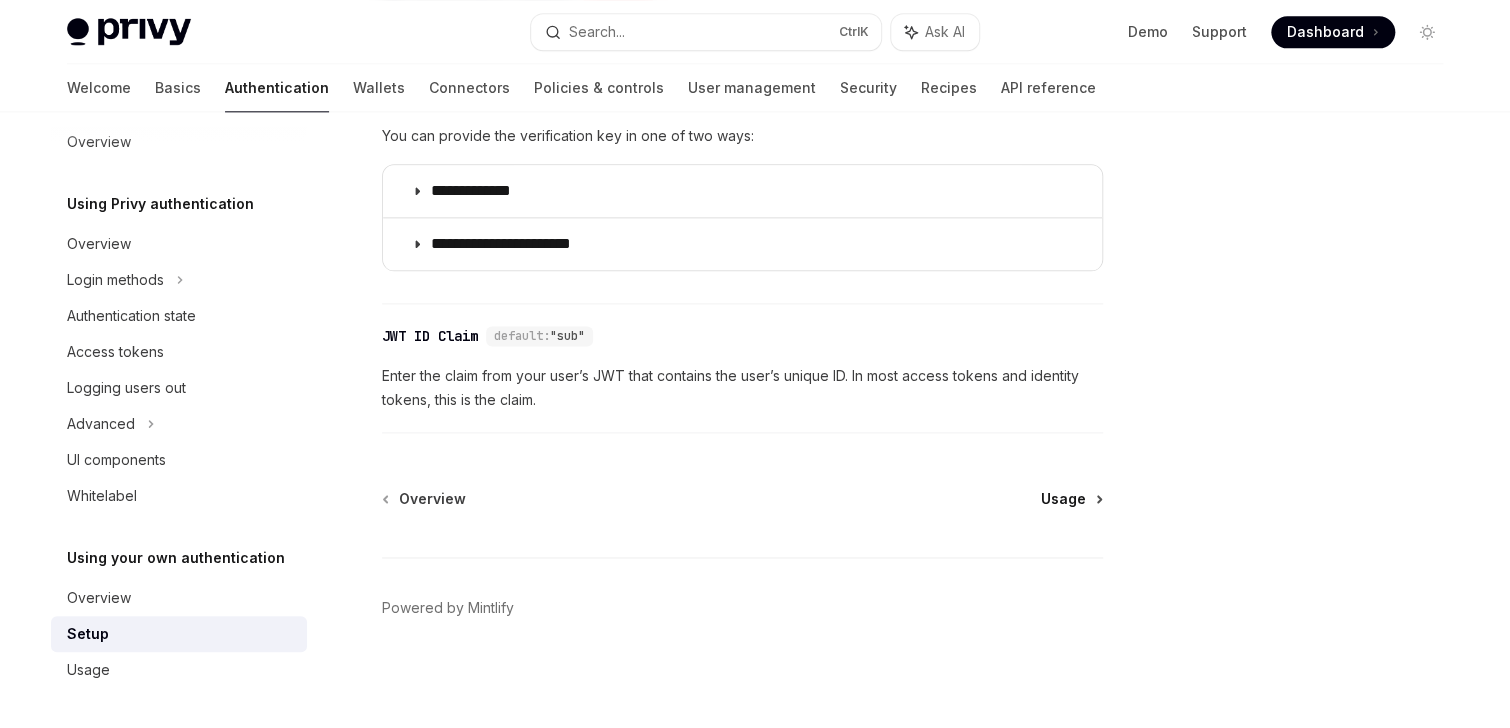 click on "Usage" at bounding box center [1063, 499] 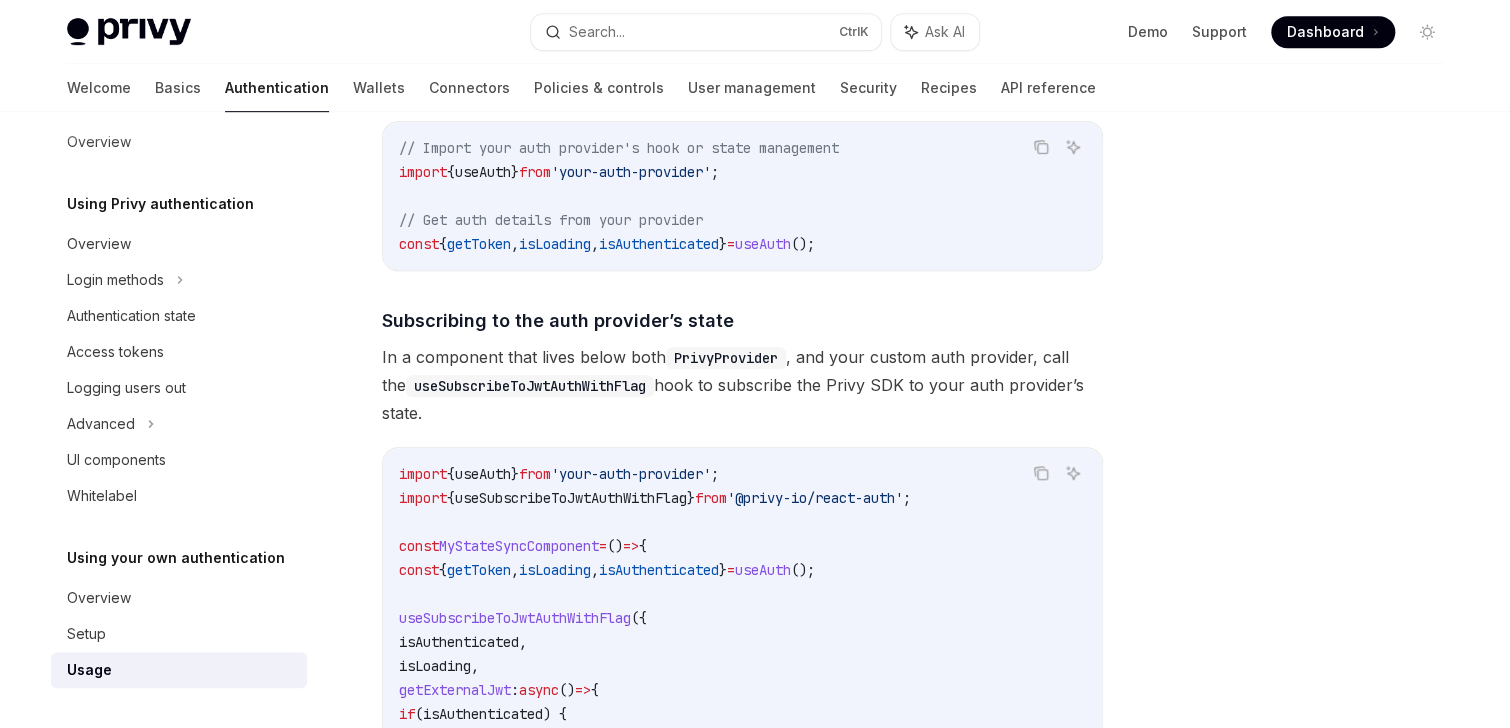 scroll, scrollTop: 560, scrollLeft: 0, axis: vertical 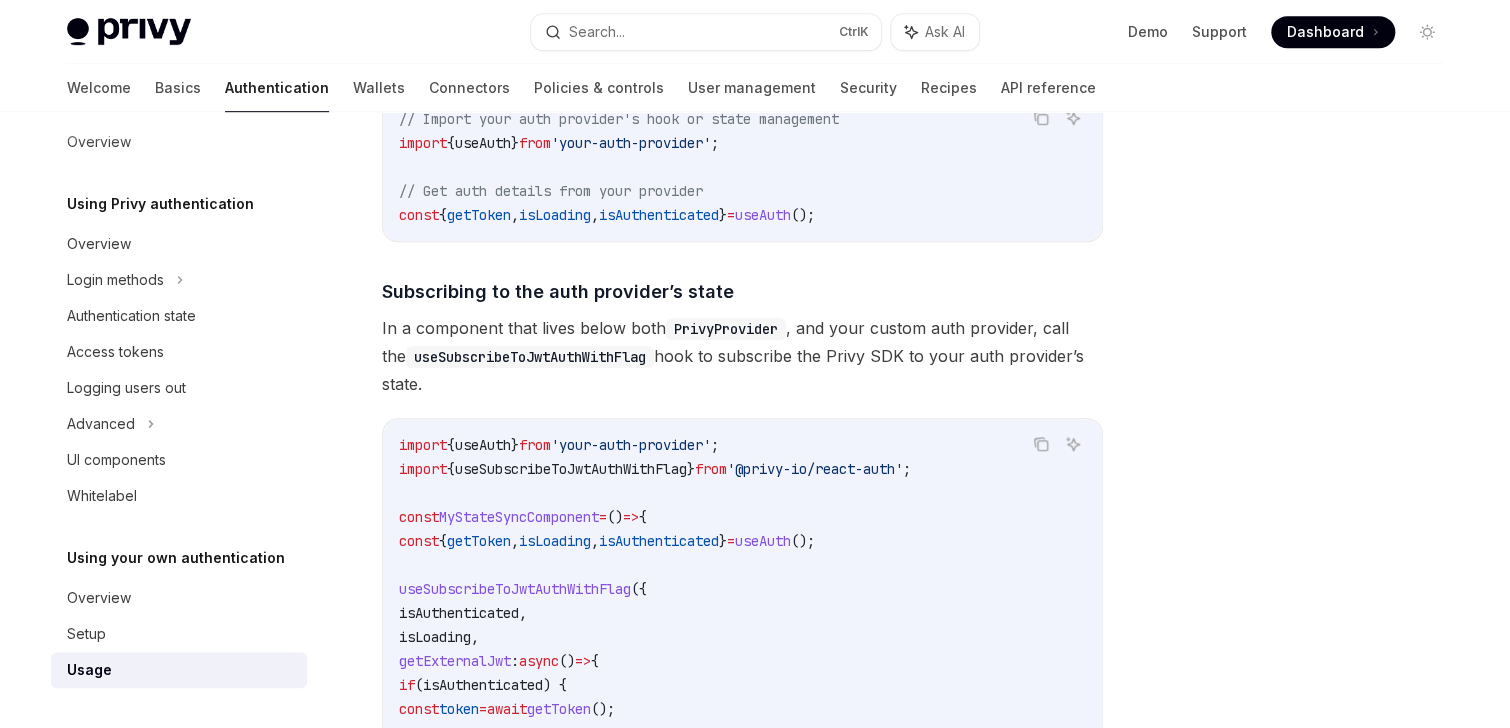 click on "useSubscribeToJwtAuthWithFlag" at bounding box center (571, 469) 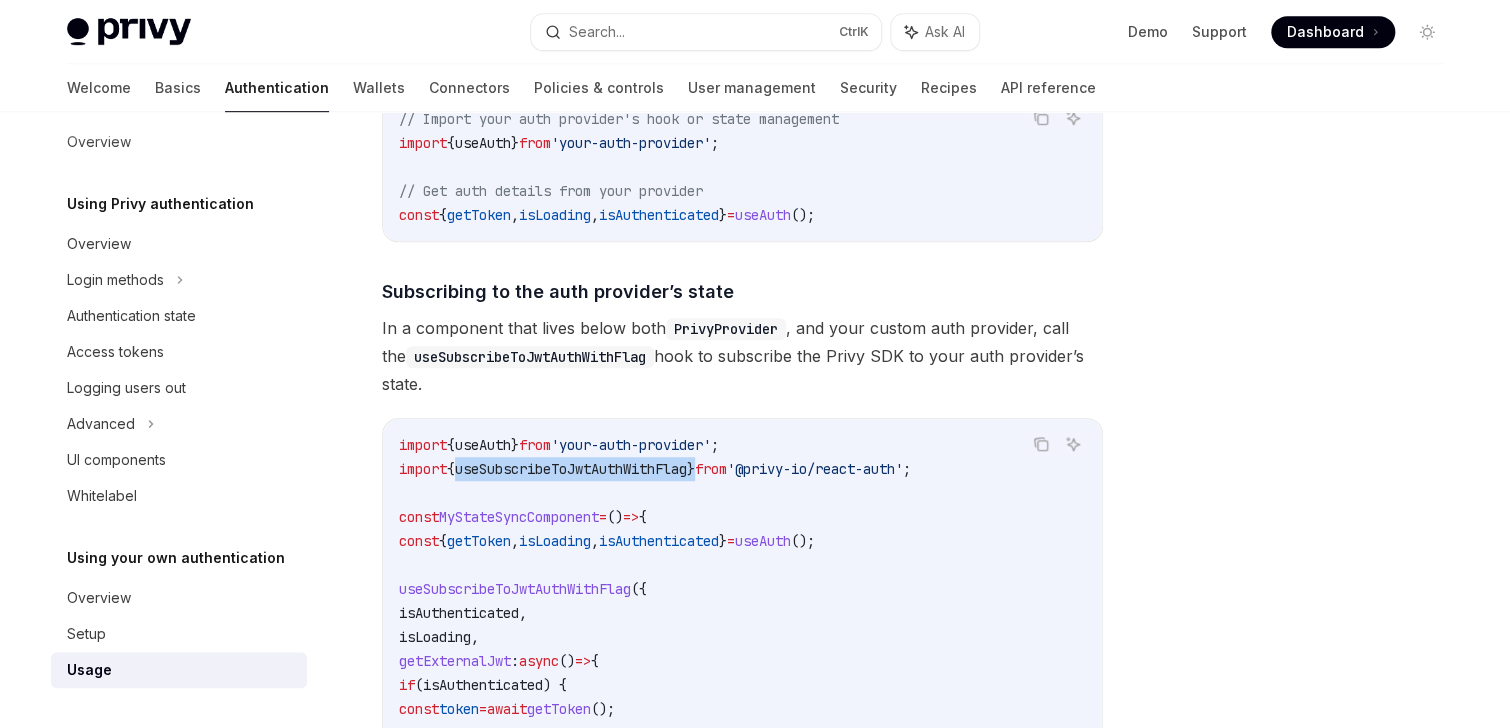 click on "useSubscribeToJwtAuthWithFlag" at bounding box center (571, 469) 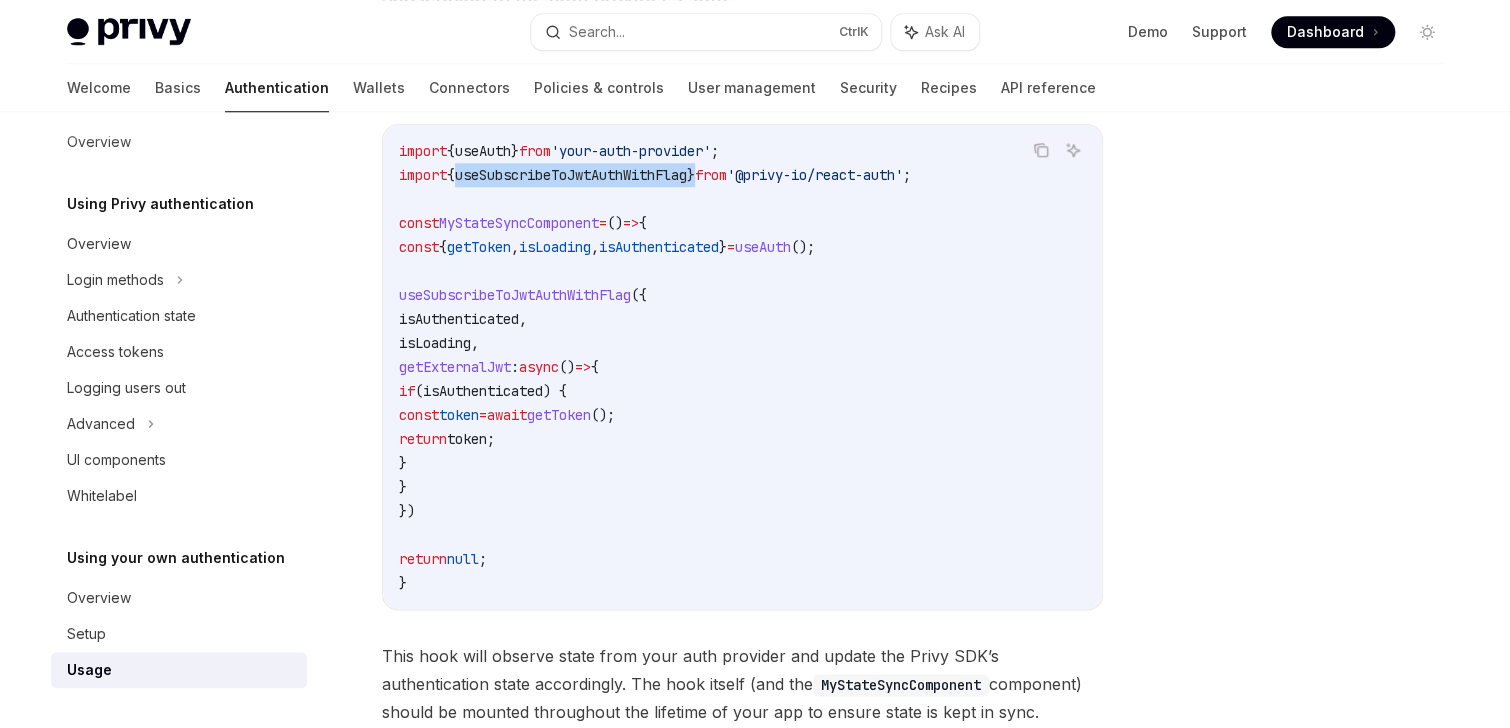 scroll, scrollTop: 880, scrollLeft: 0, axis: vertical 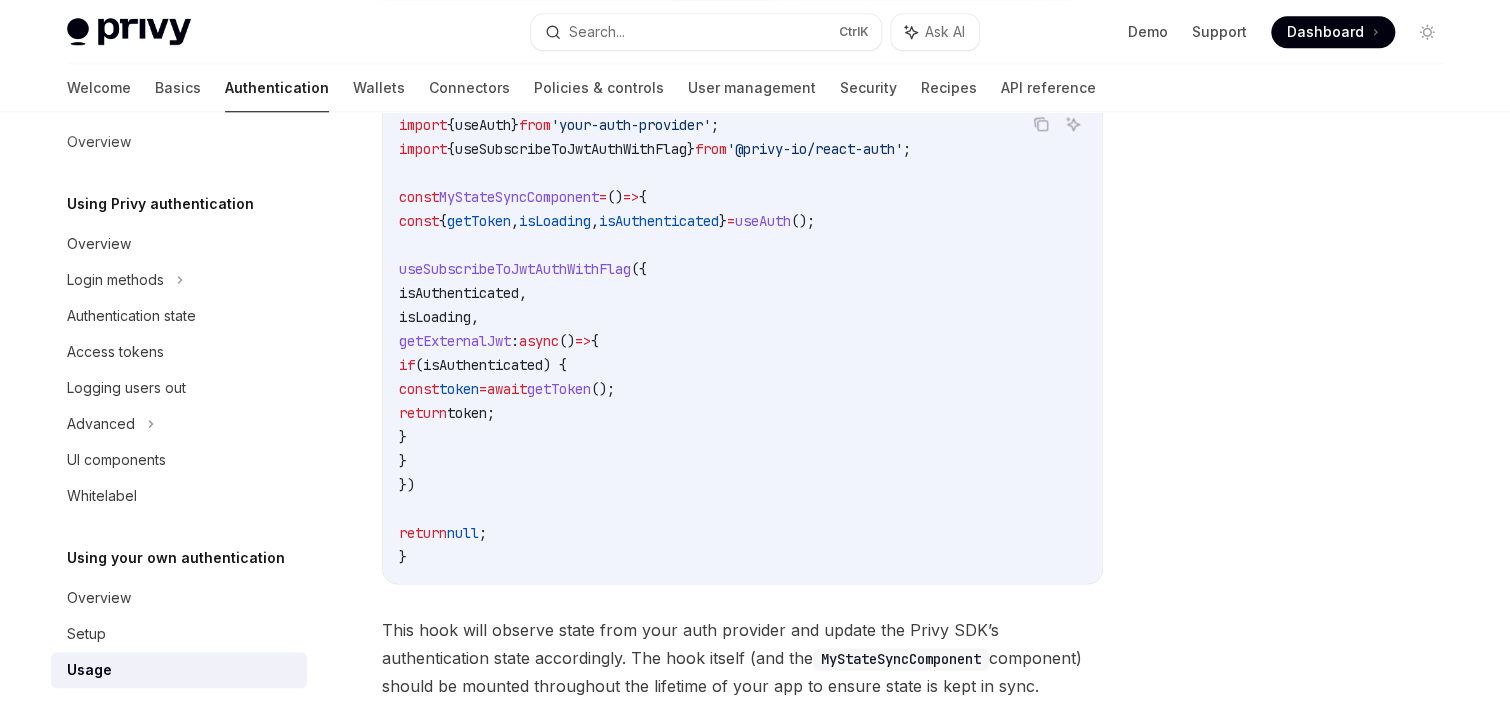 click on "getToken" at bounding box center (559, 389) 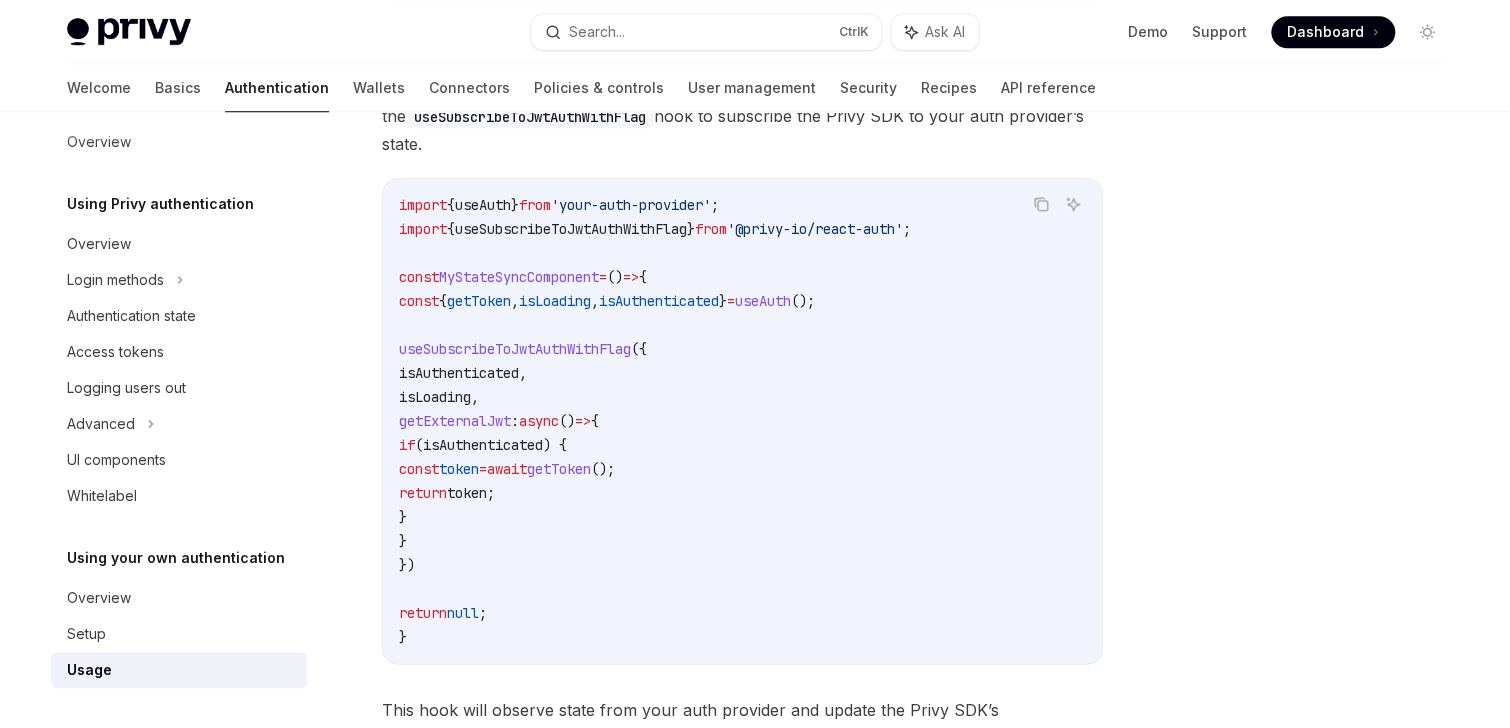 click on "useAuth" at bounding box center (763, 301) 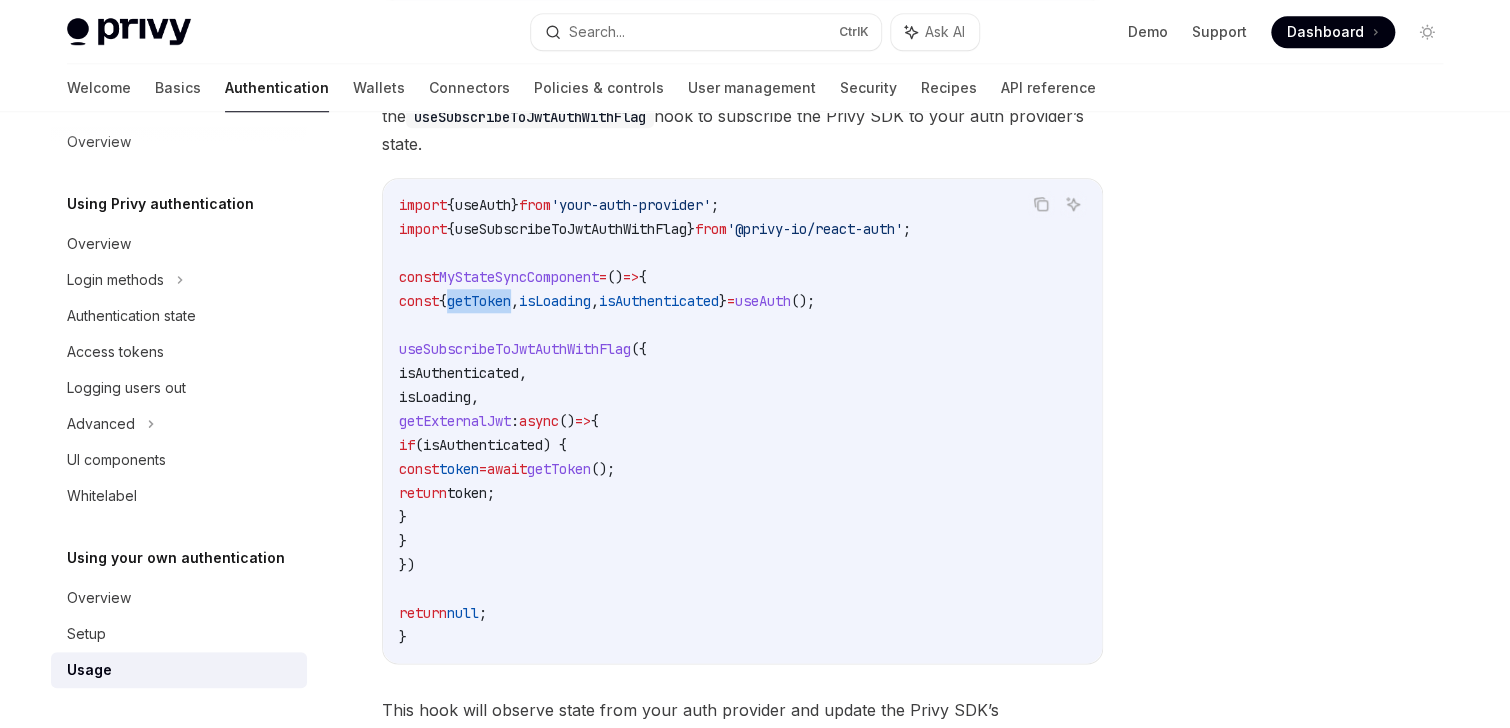 click on "getToken" at bounding box center (479, 301) 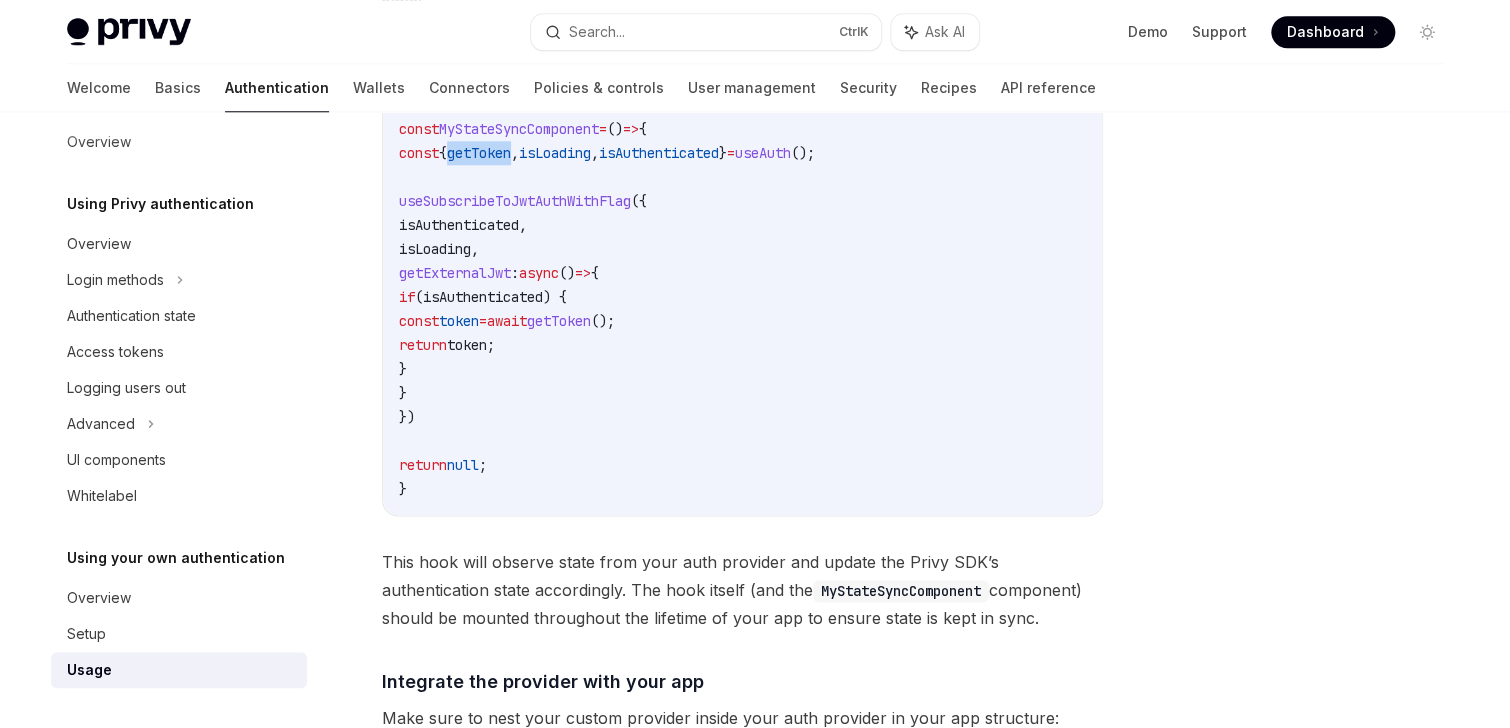 scroll, scrollTop: 800, scrollLeft: 0, axis: vertical 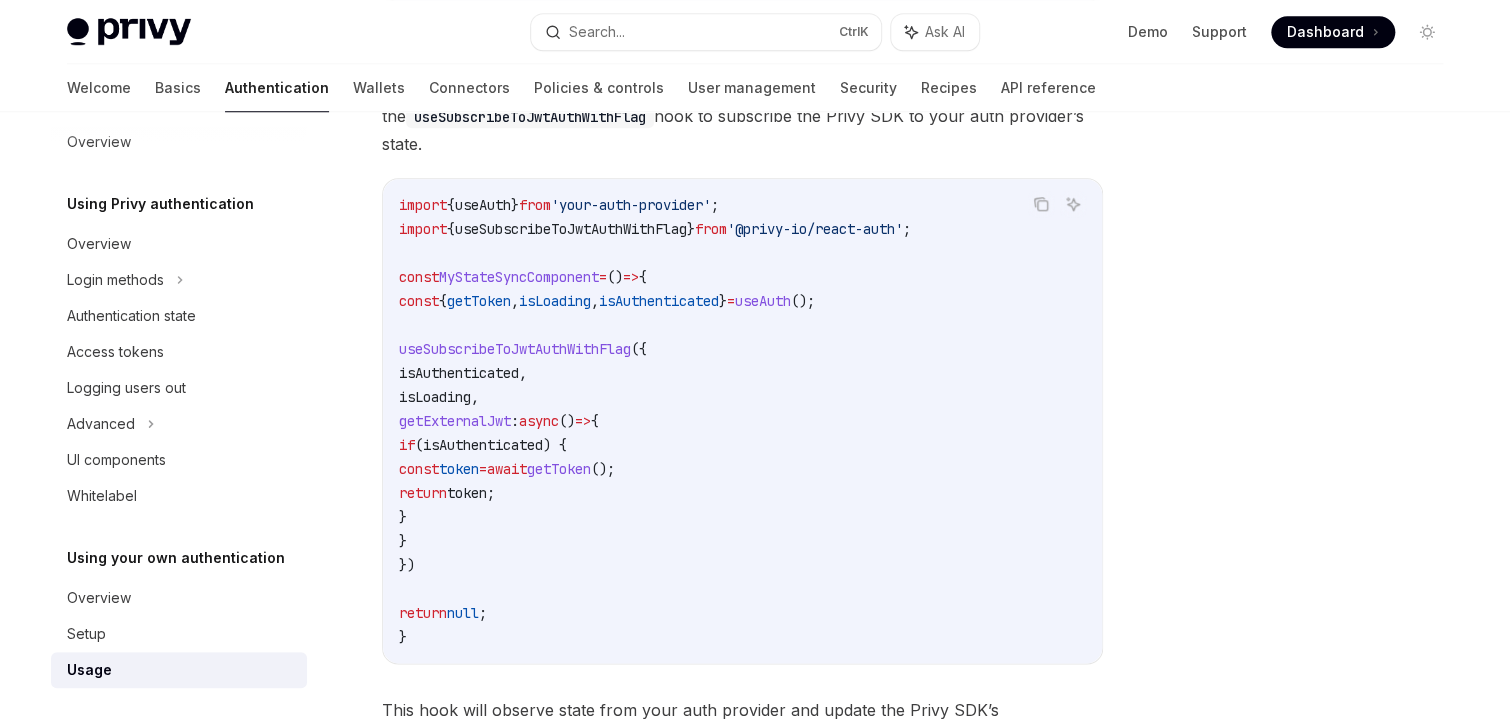 click on "getExternalJwt" at bounding box center (455, 421) 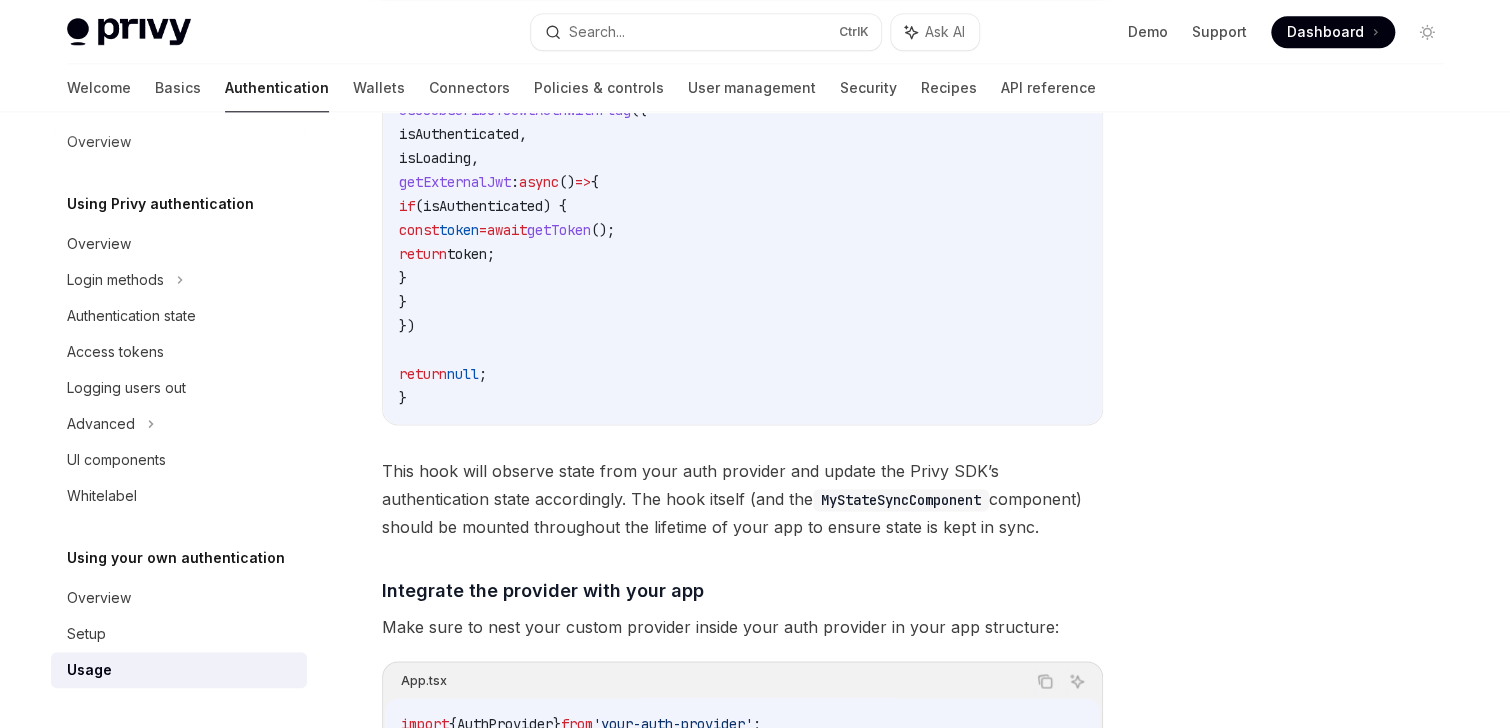 scroll, scrollTop: 1040, scrollLeft: 0, axis: vertical 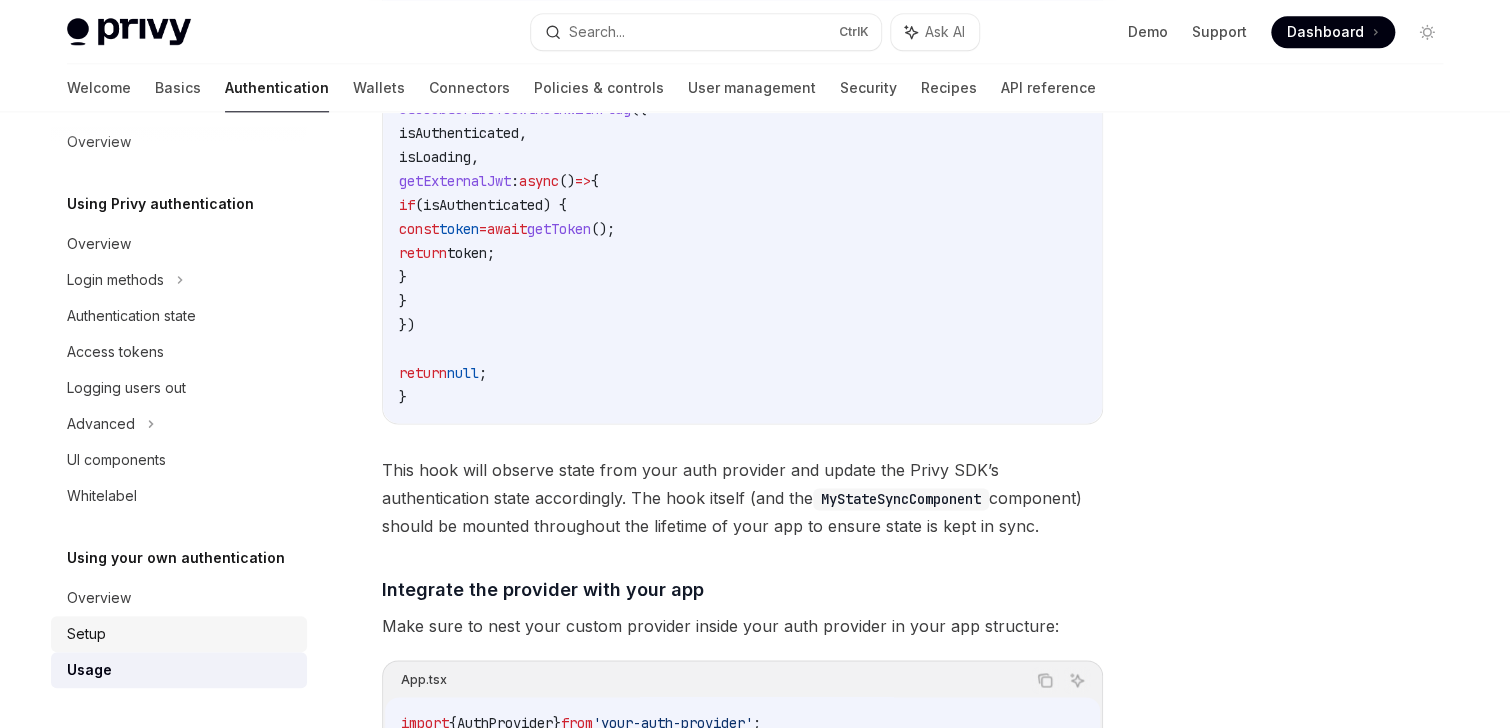 click on "Setup" at bounding box center (181, 634) 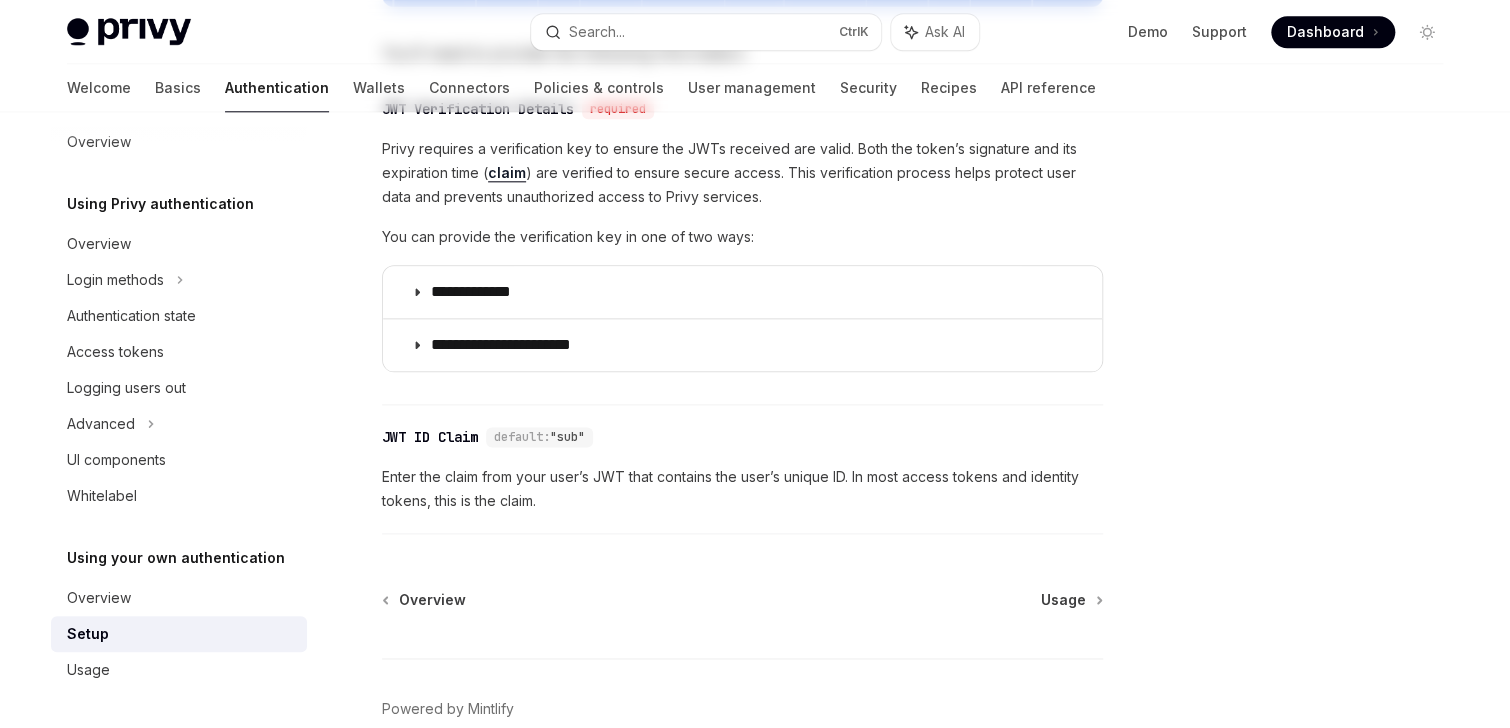scroll, scrollTop: 0, scrollLeft: 0, axis: both 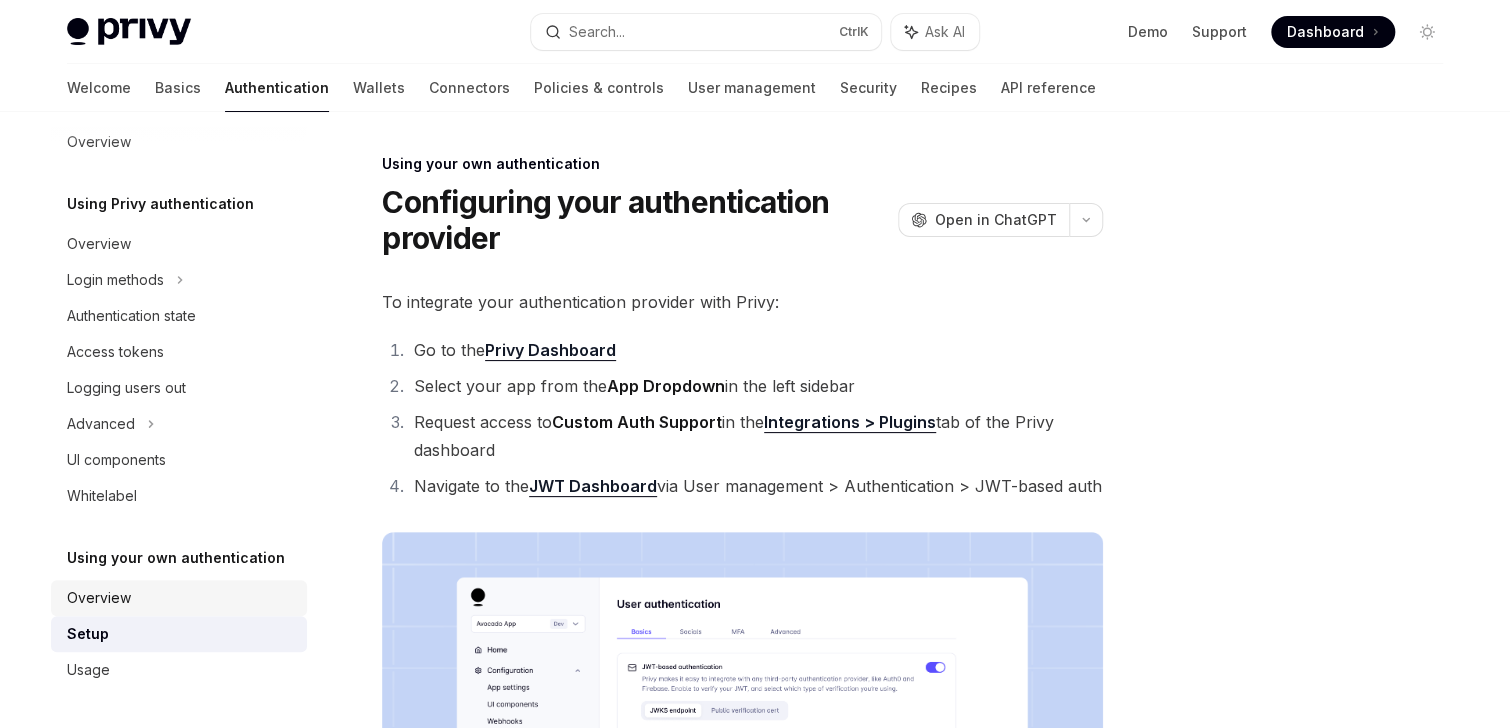 type on "*" 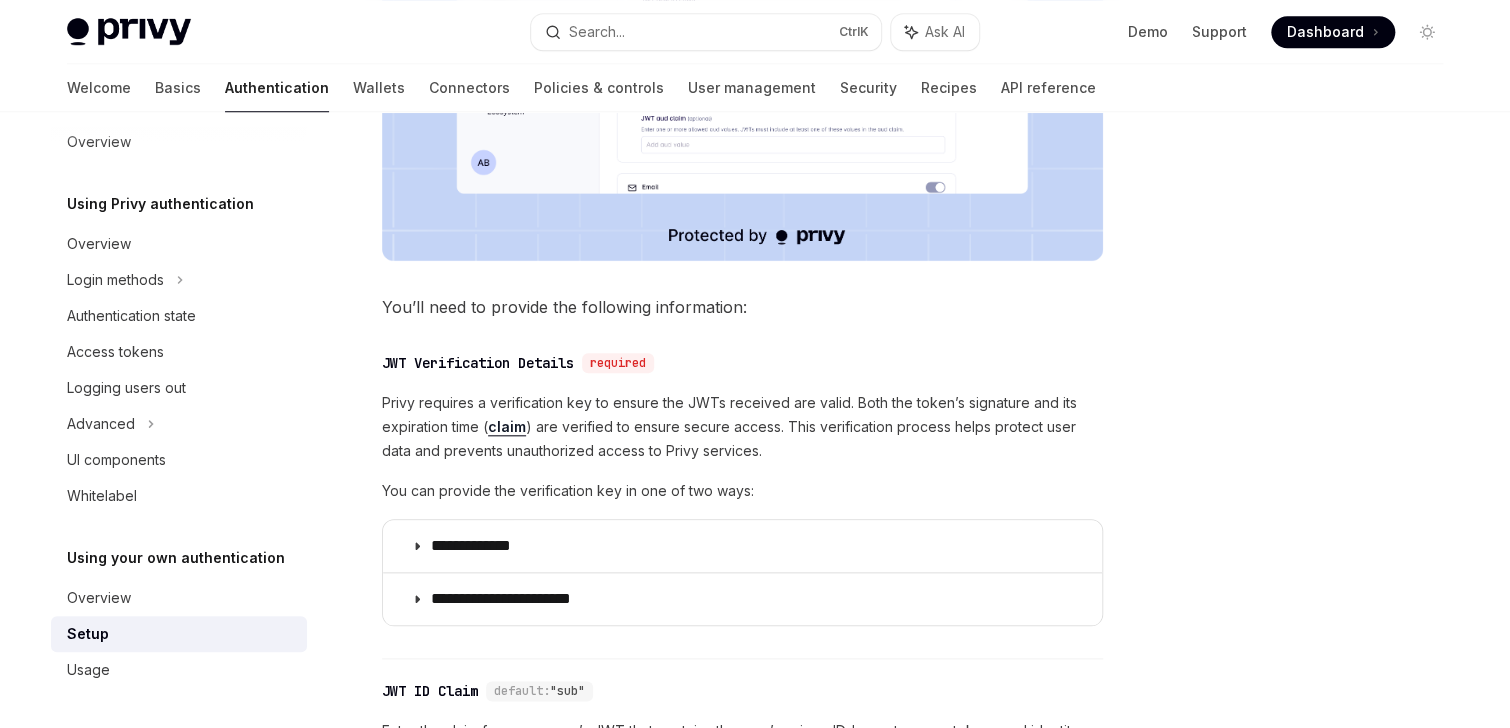 scroll, scrollTop: 800, scrollLeft: 0, axis: vertical 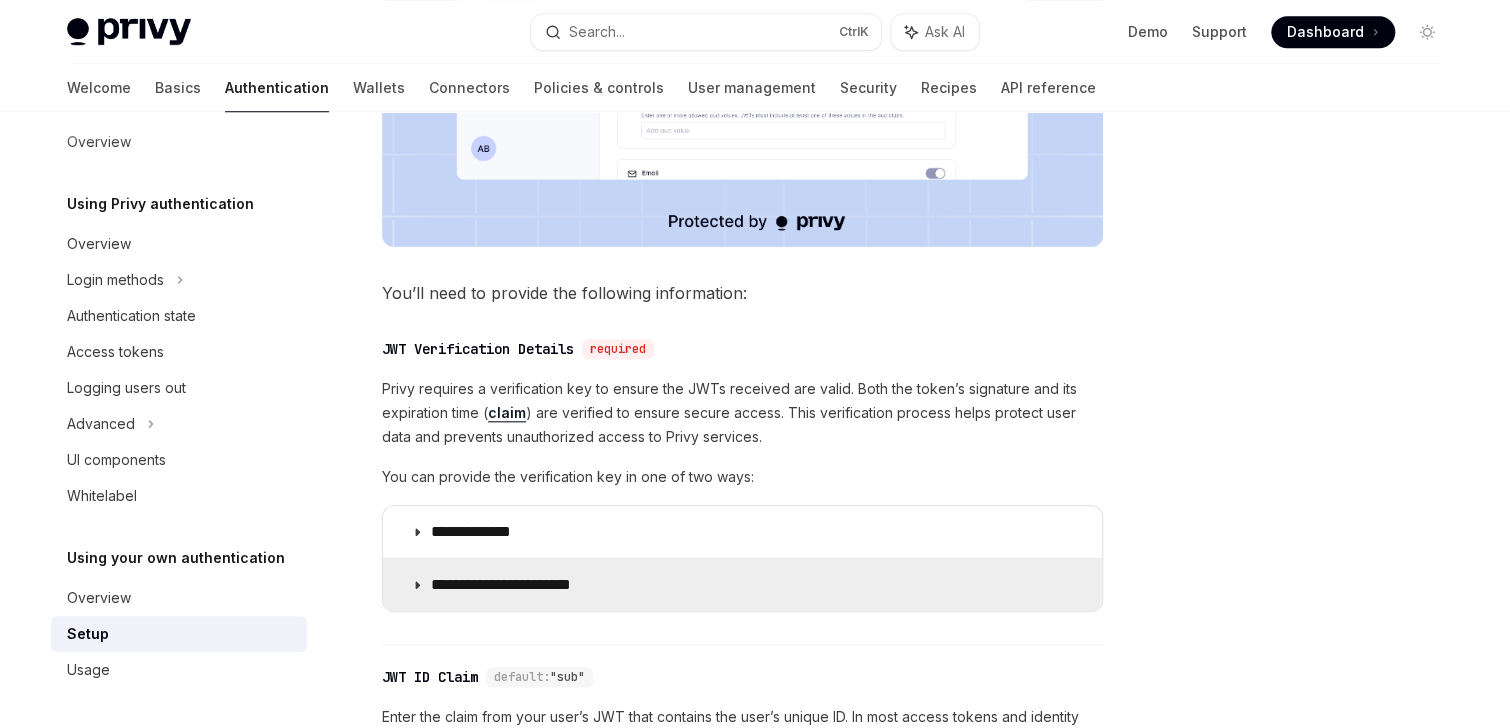 click on "**********" at bounding box center [517, 585] 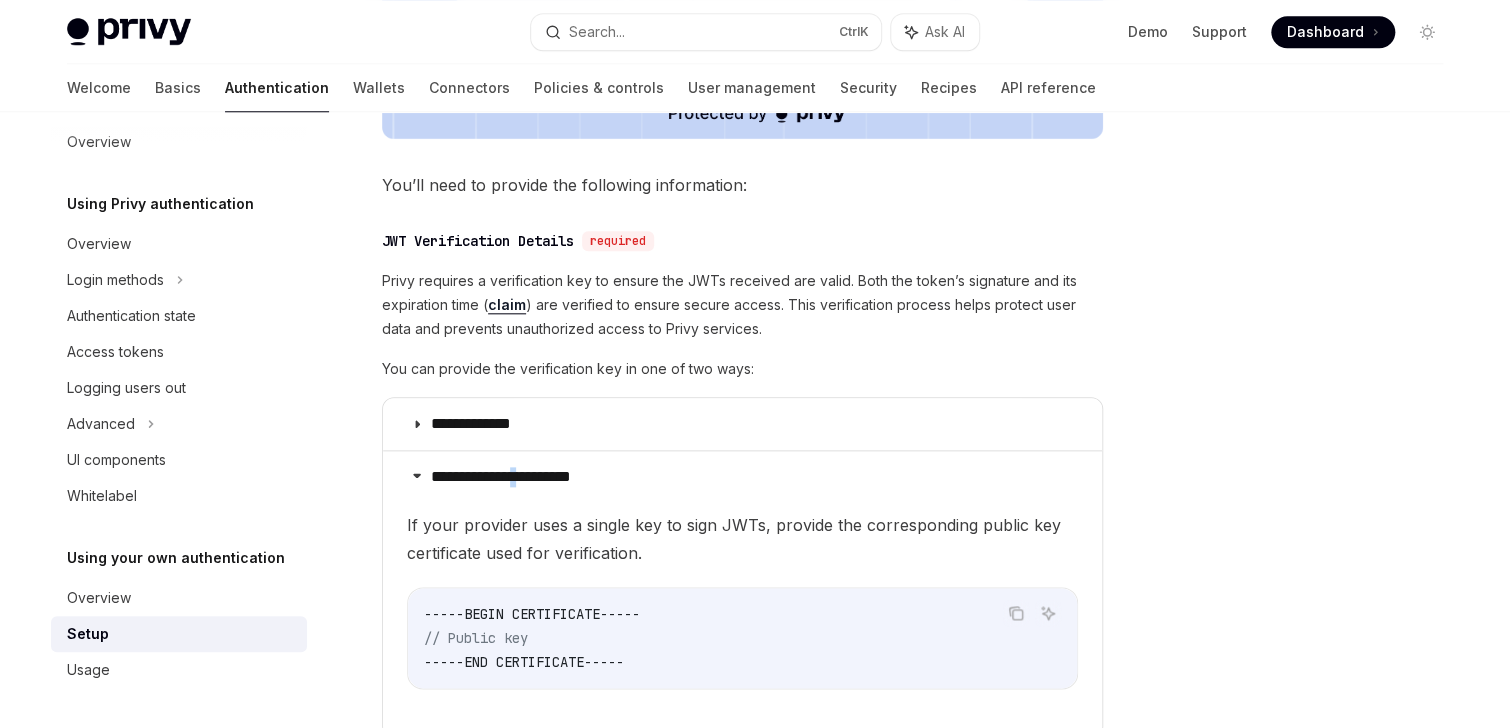 scroll, scrollTop: 880, scrollLeft: 0, axis: vertical 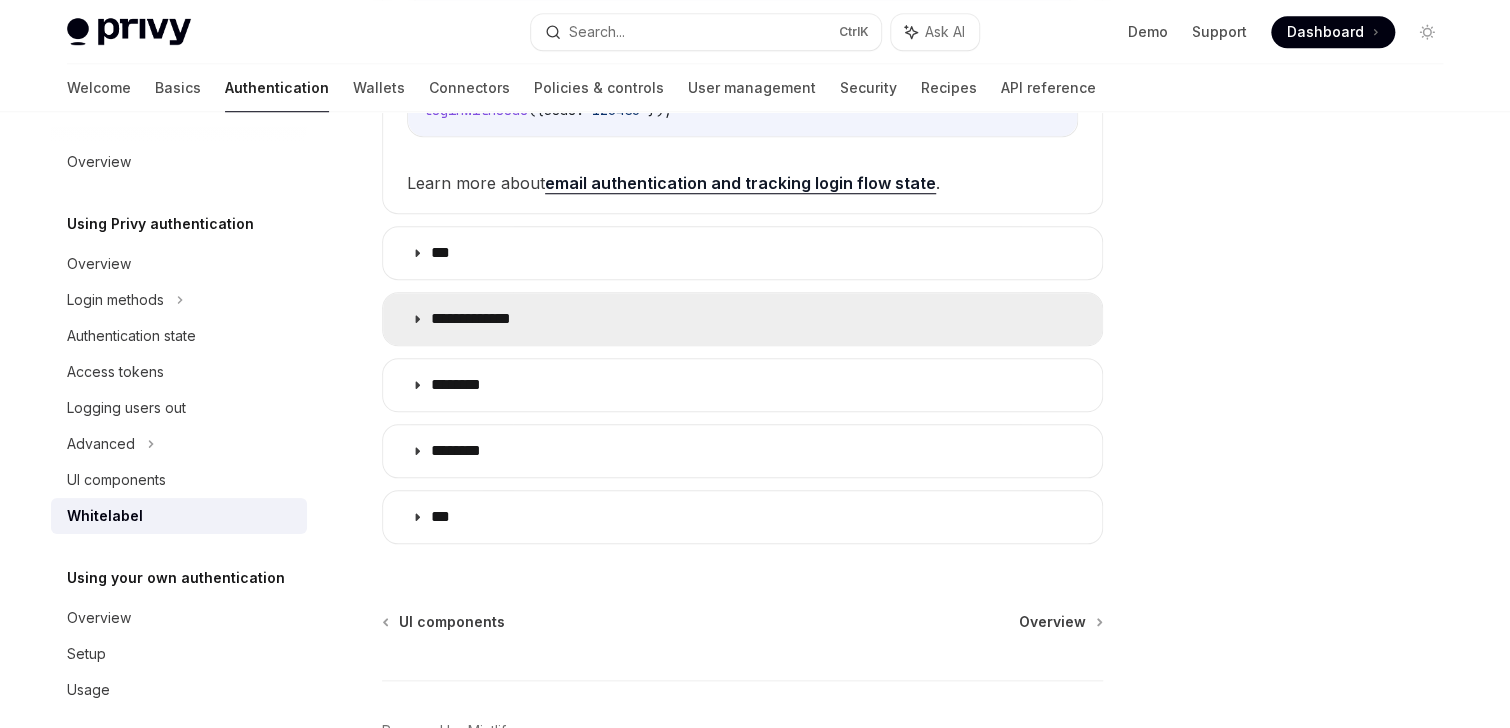 click 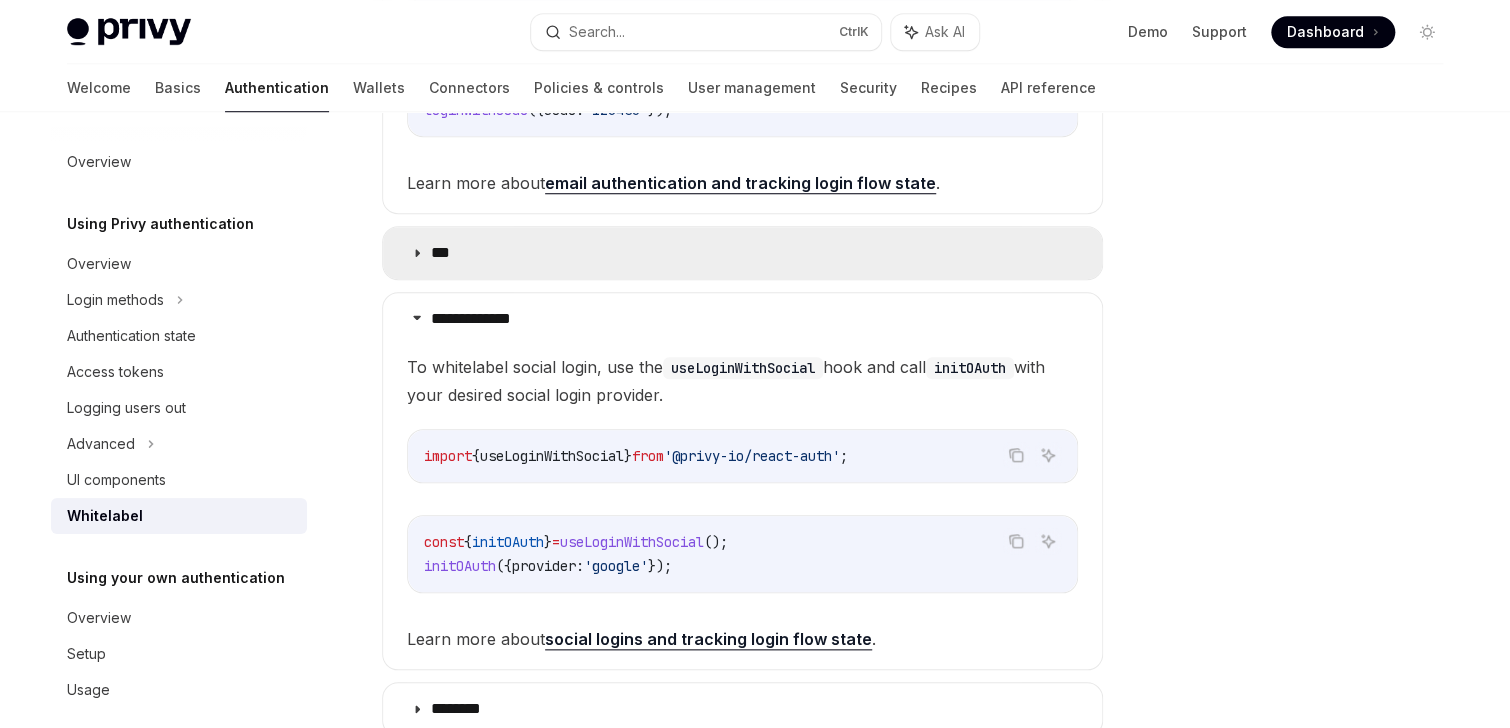 click on "***" at bounding box center (742, 253) 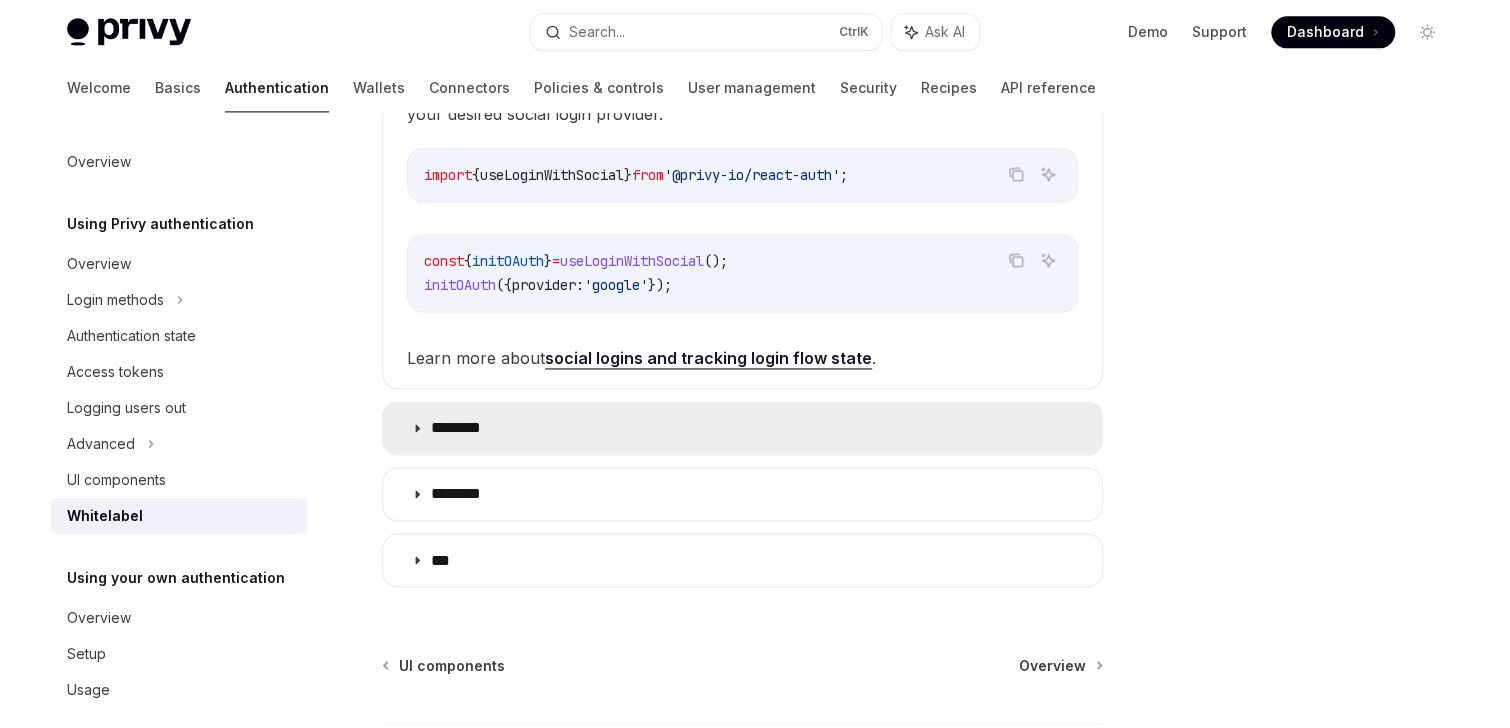 scroll, scrollTop: 1360, scrollLeft: 0, axis: vertical 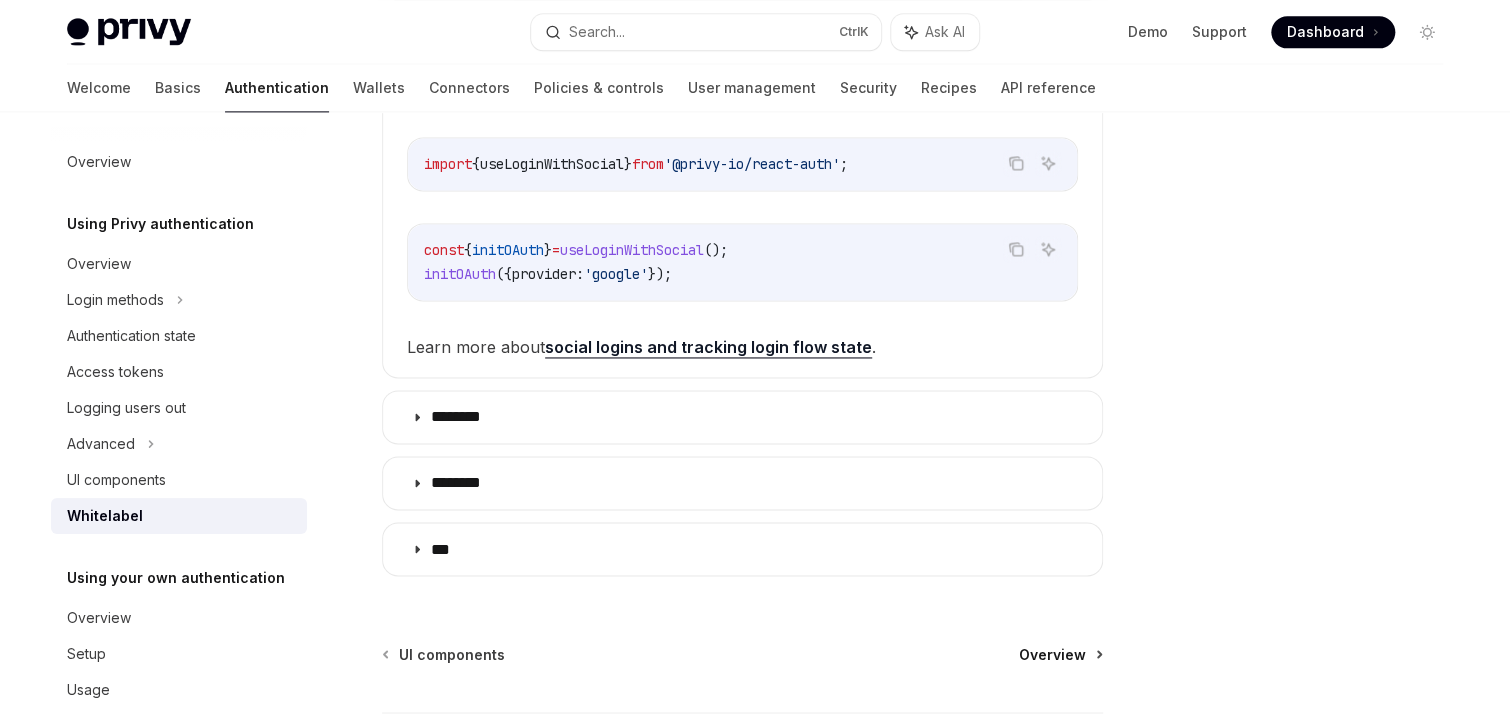 click on "Overview" at bounding box center (1052, 654) 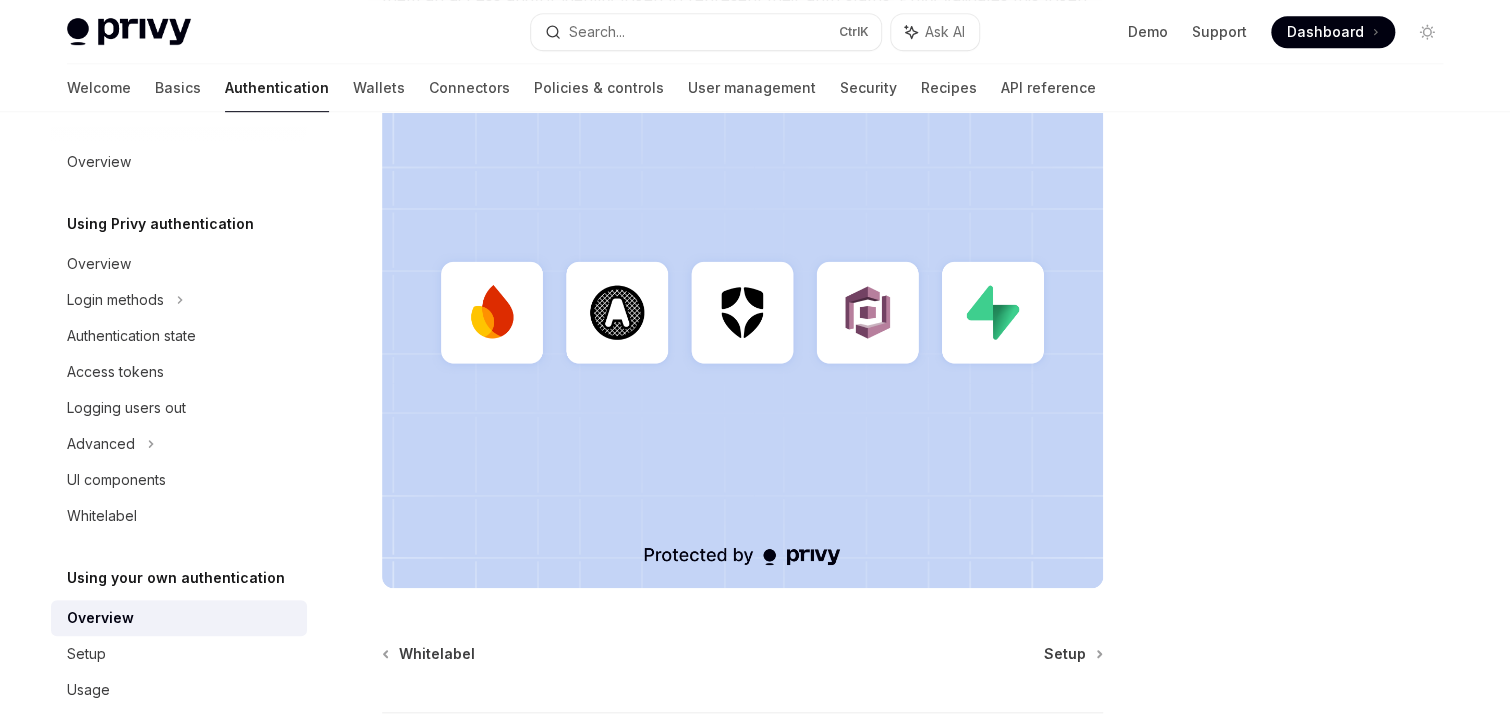 scroll, scrollTop: 136, scrollLeft: 0, axis: vertical 